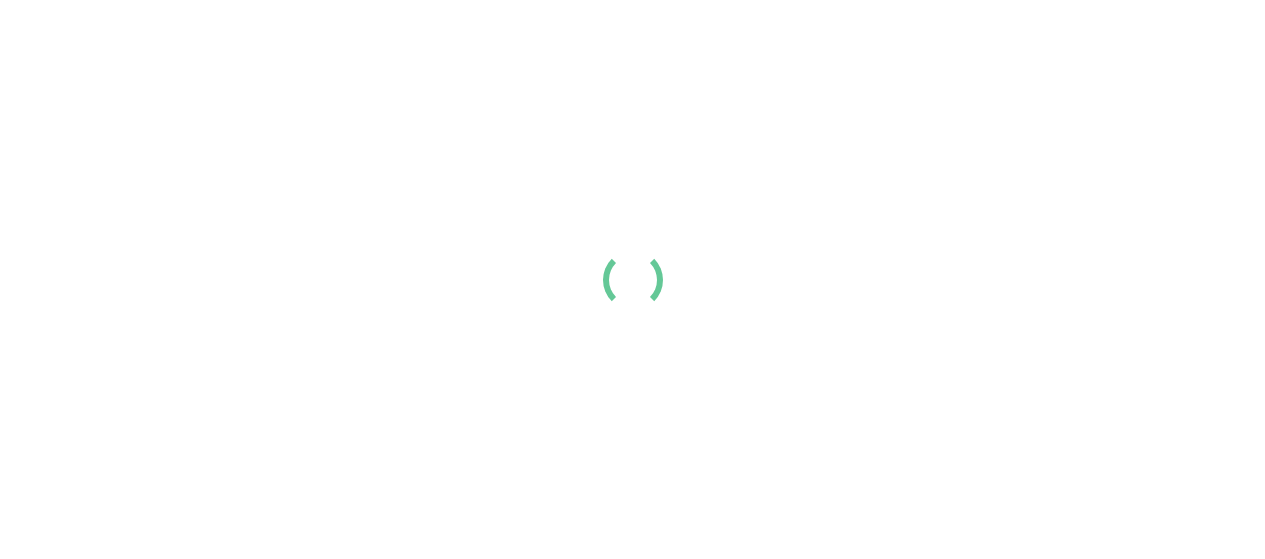 scroll, scrollTop: 0, scrollLeft: 0, axis: both 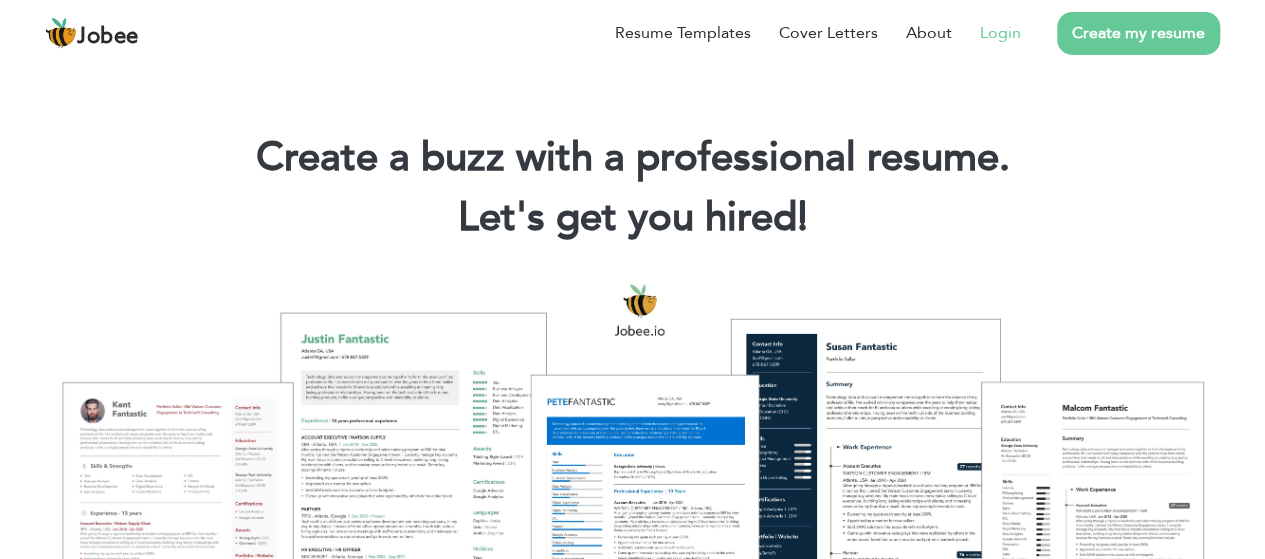 click on "Login" at bounding box center (1000, 33) 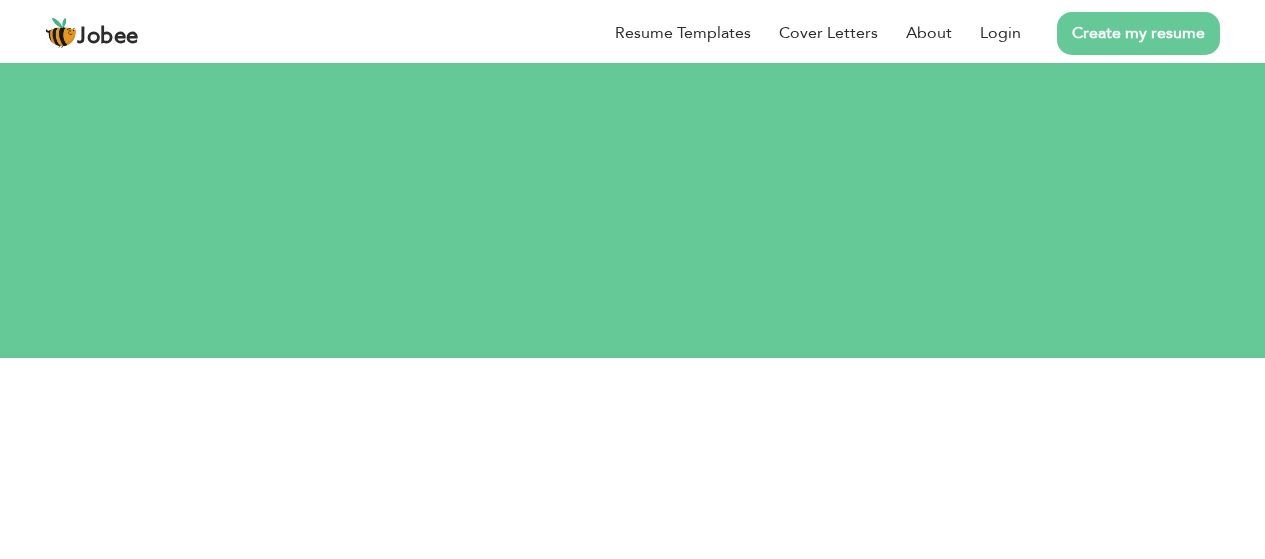 scroll, scrollTop: 0, scrollLeft: 0, axis: both 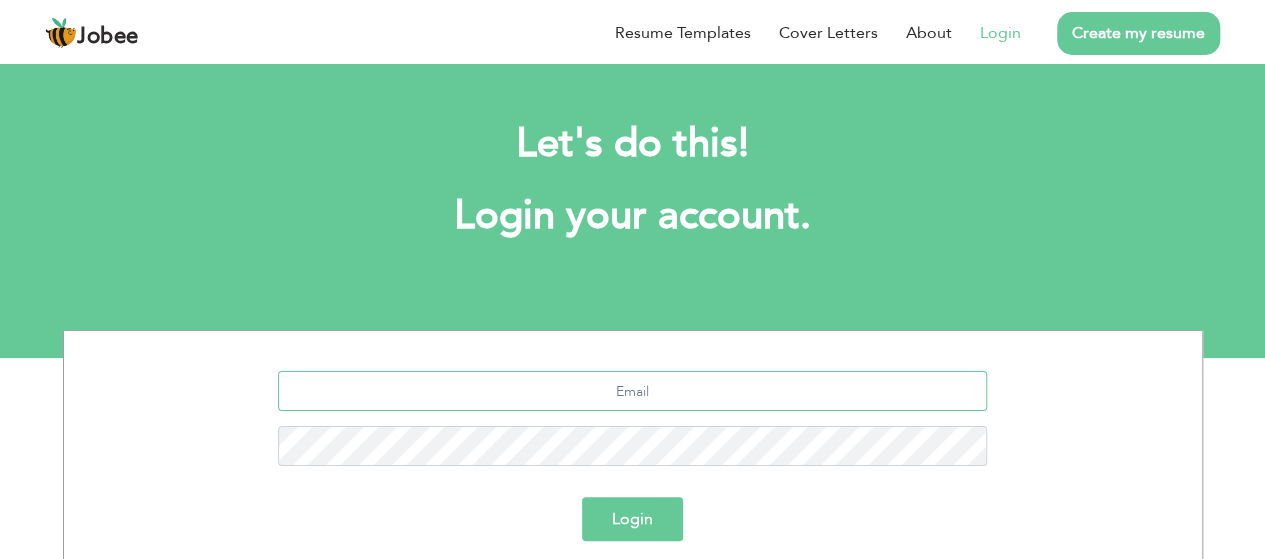 type on "[PERSON_NAME][EMAIL_ADDRESS][DOMAIN_NAME]" 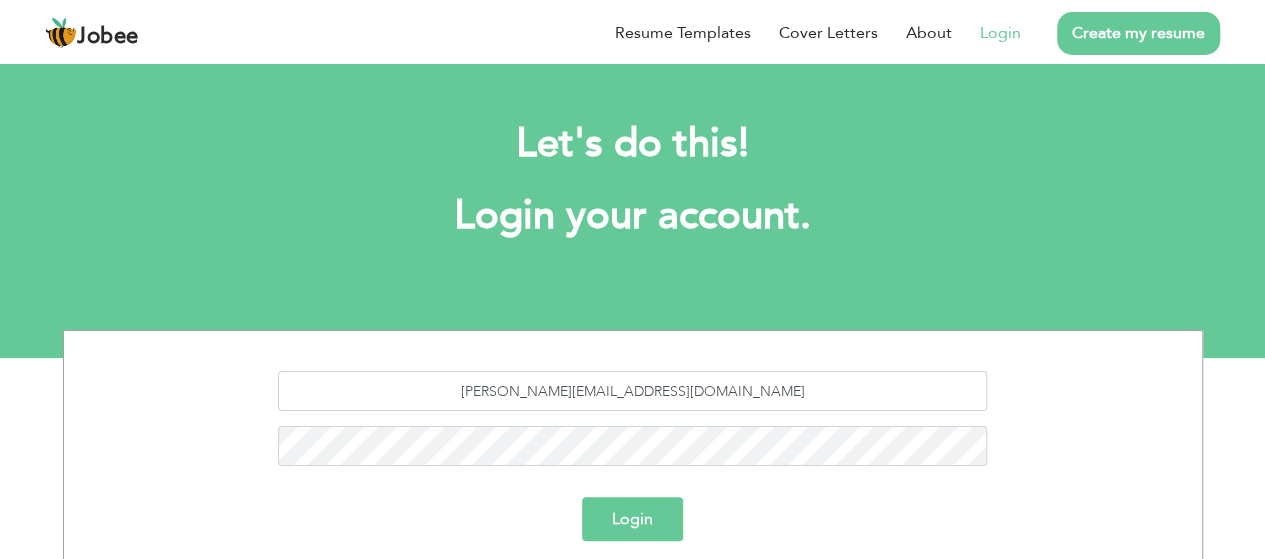 click on "Login" at bounding box center [632, 519] 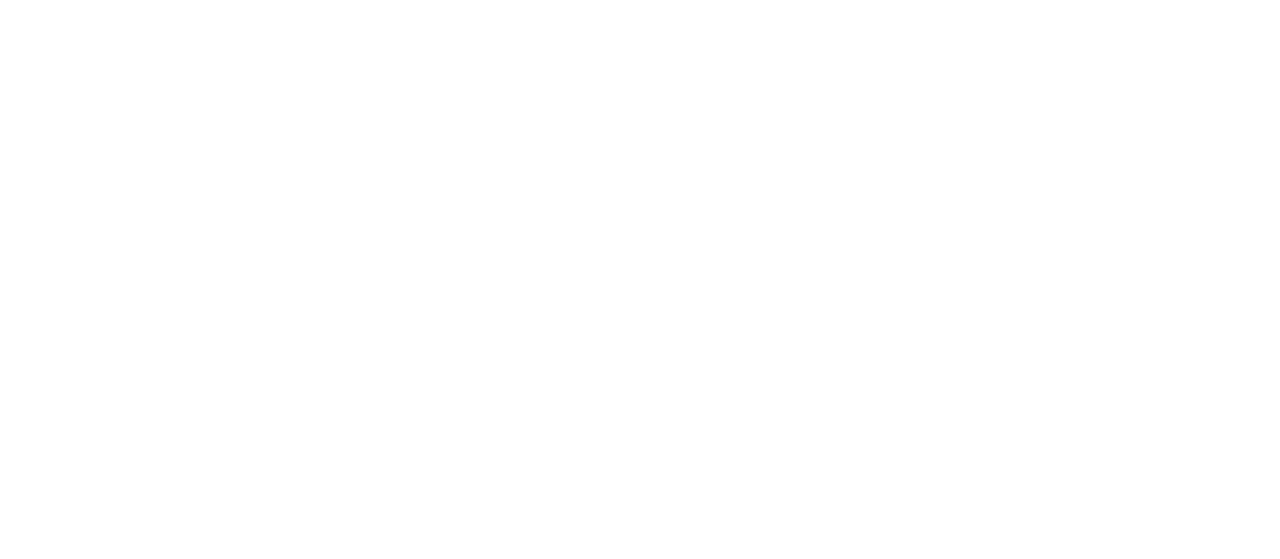 scroll, scrollTop: 0, scrollLeft: 0, axis: both 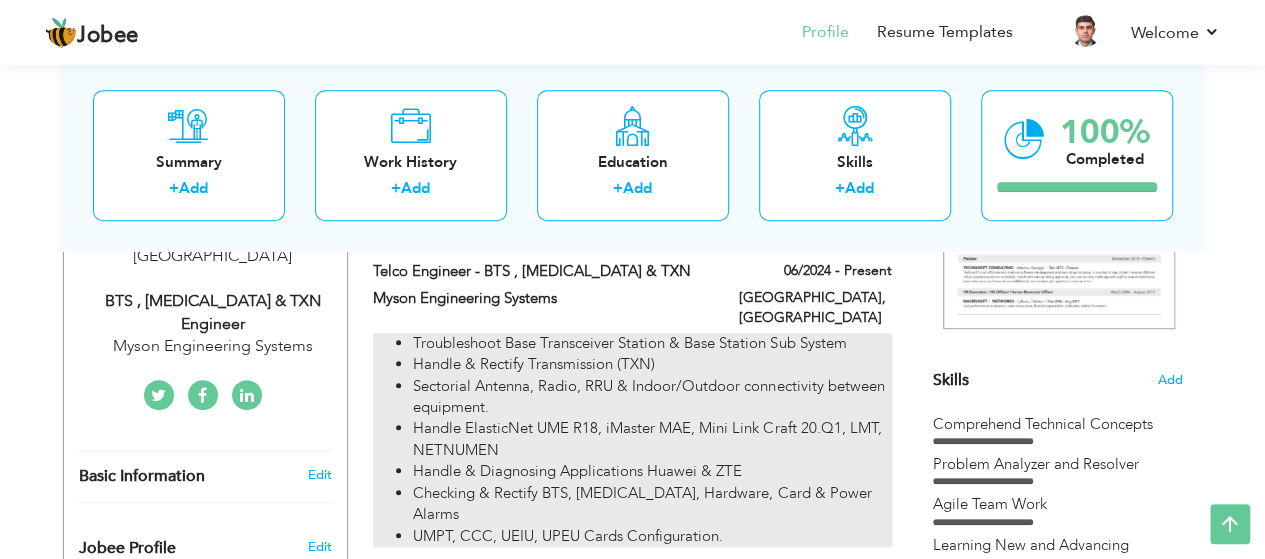 click on "Handle ElasticNet UME R18, iMaster MAE, Mini Link Craft 20.Q1, LMT, NETNUMEN" at bounding box center [652, 439] 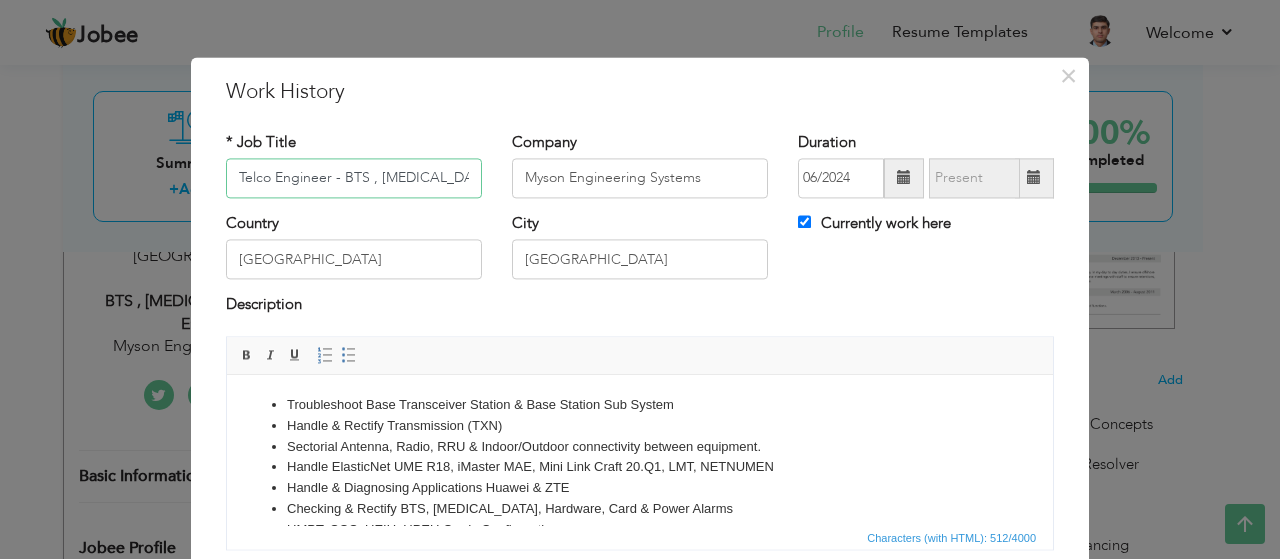 scroll, scrollTop: 35, scrollLeft: 0, axis: vertical 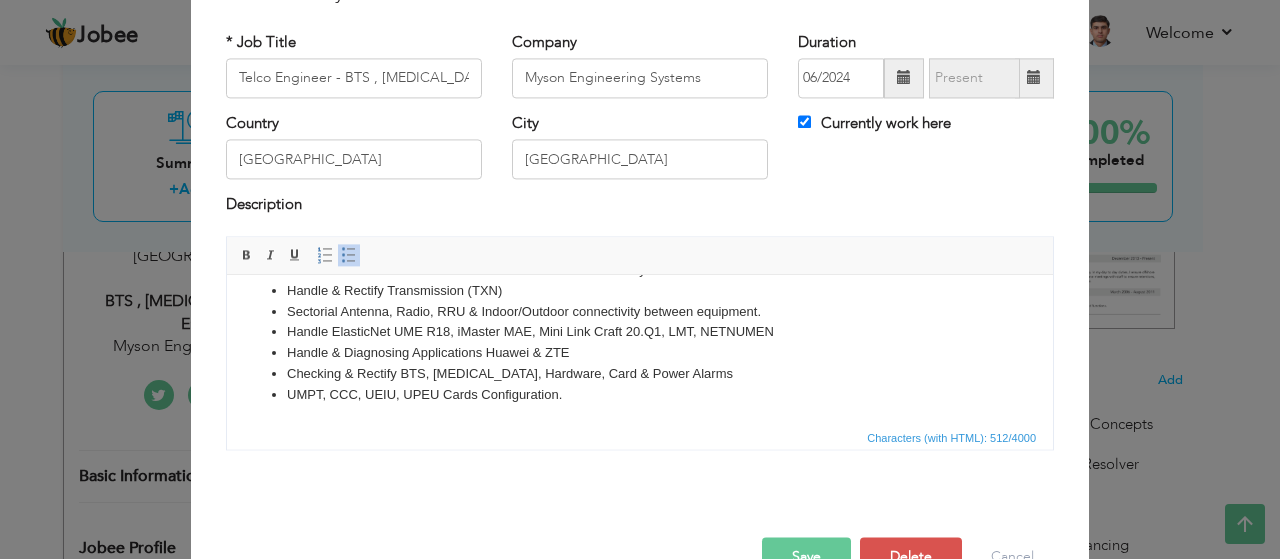 click on "UMPT, CCC, UEIU, UPEU Cards Configuration." at bounding box center (640, 395) 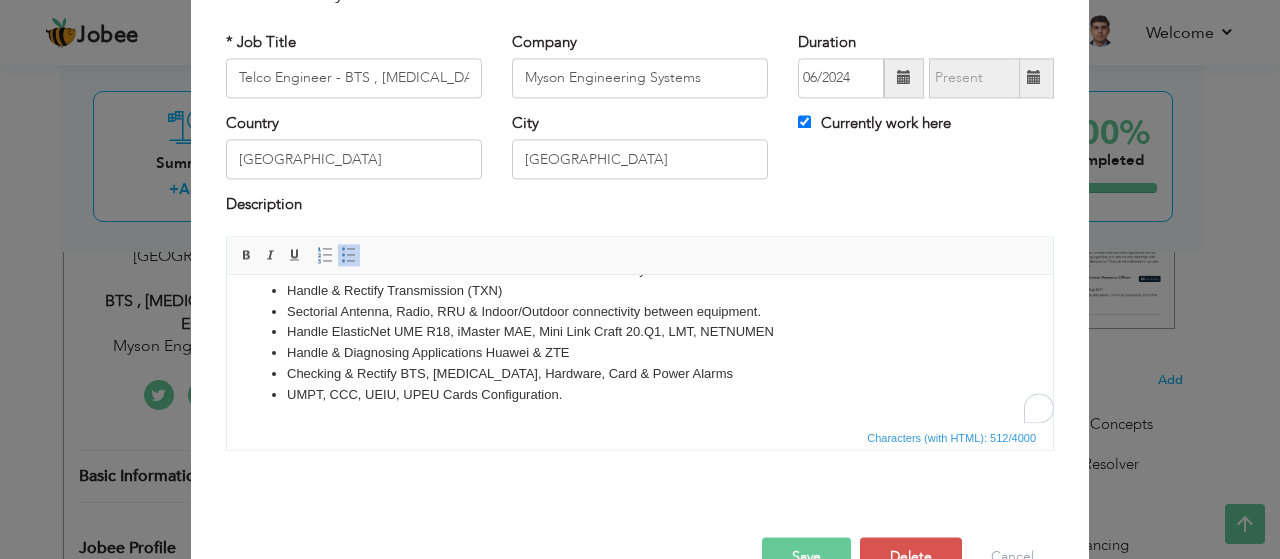 scroll, scrollTop: 0, scrollLeft: 0, axis: both 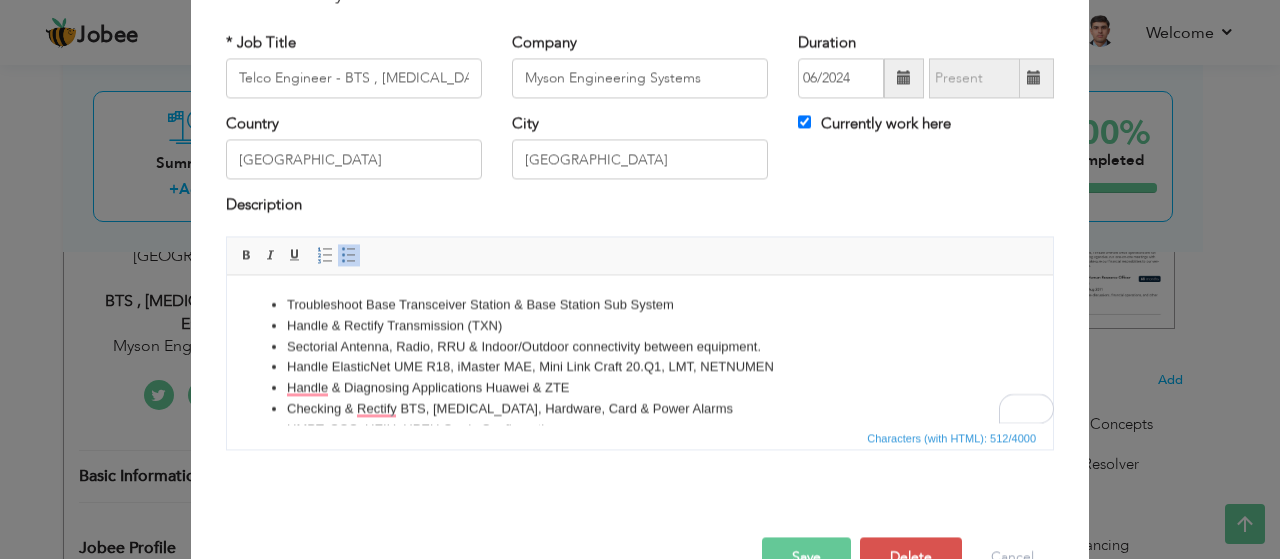 click on "Handle & Rectify Transmission (TXN)" at bounding box center (640, 326) 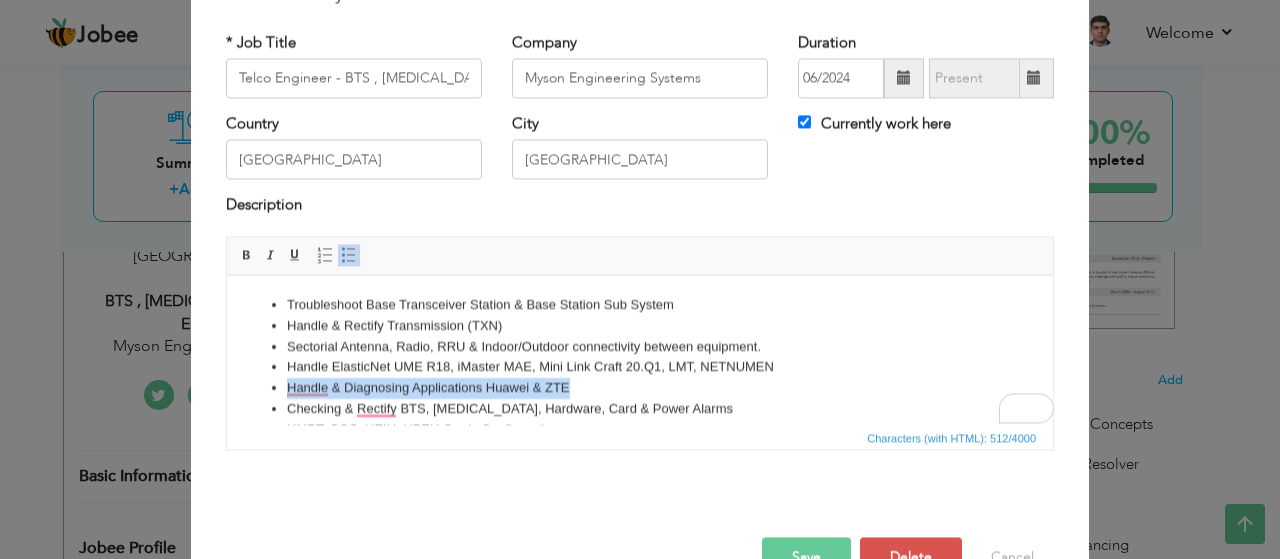 drag, startPoint x: 583, startPoint y: 383, endPoint x: 288, endPoint y: 376, distance: 295.08304 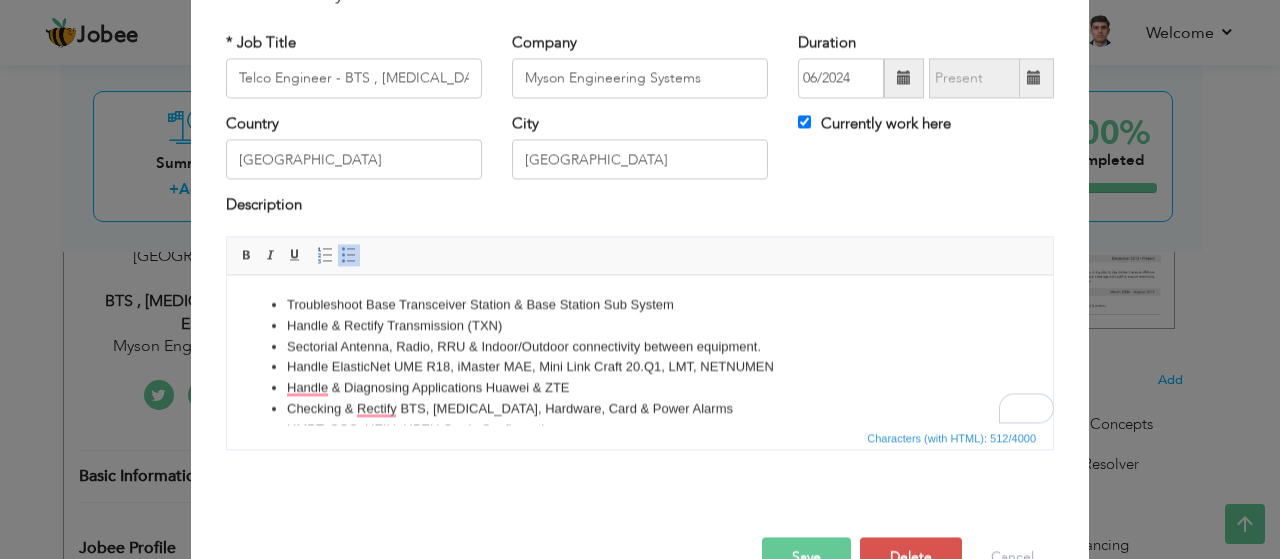click on "Handle & Rectify Transmission (TXN)" at bounding box center [640, 326] 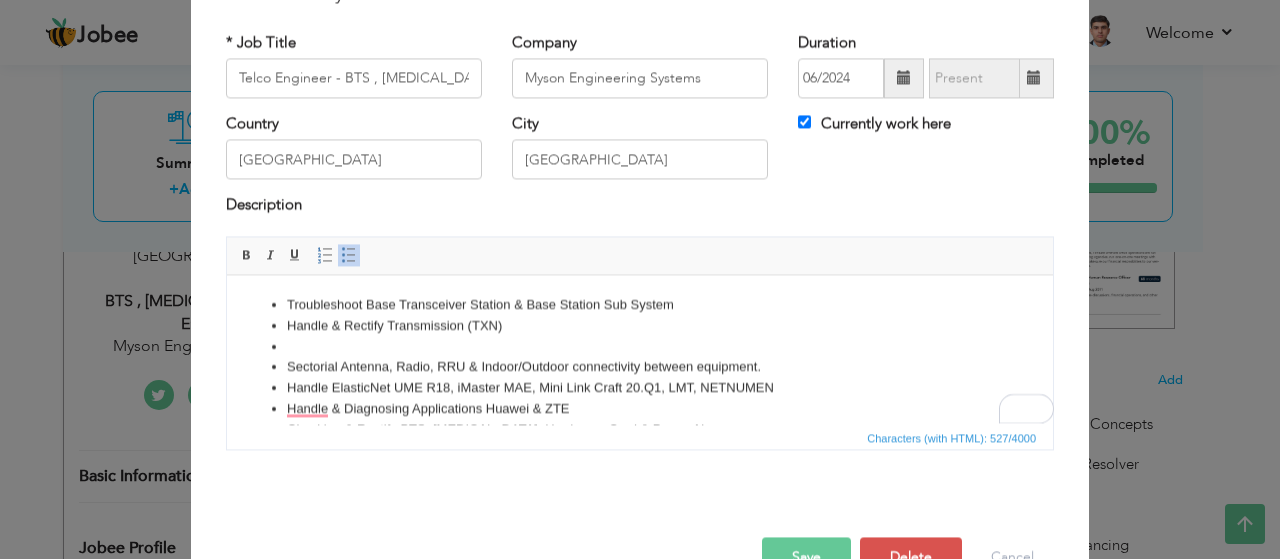 paste 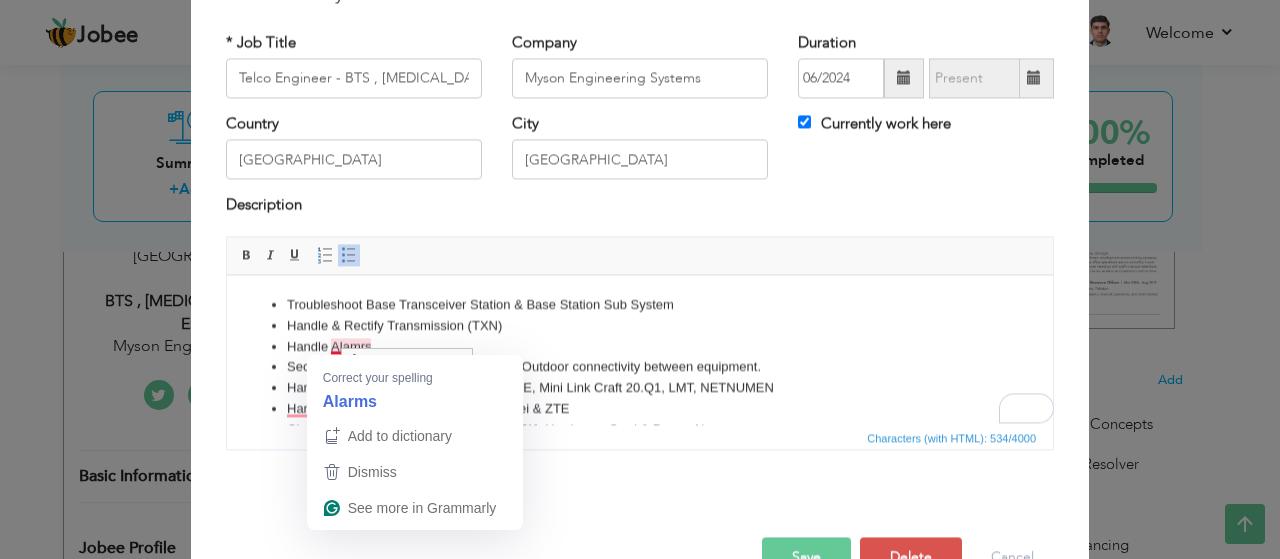 scroll, scrollTop: 0, scrollLeft: 0, axis: both 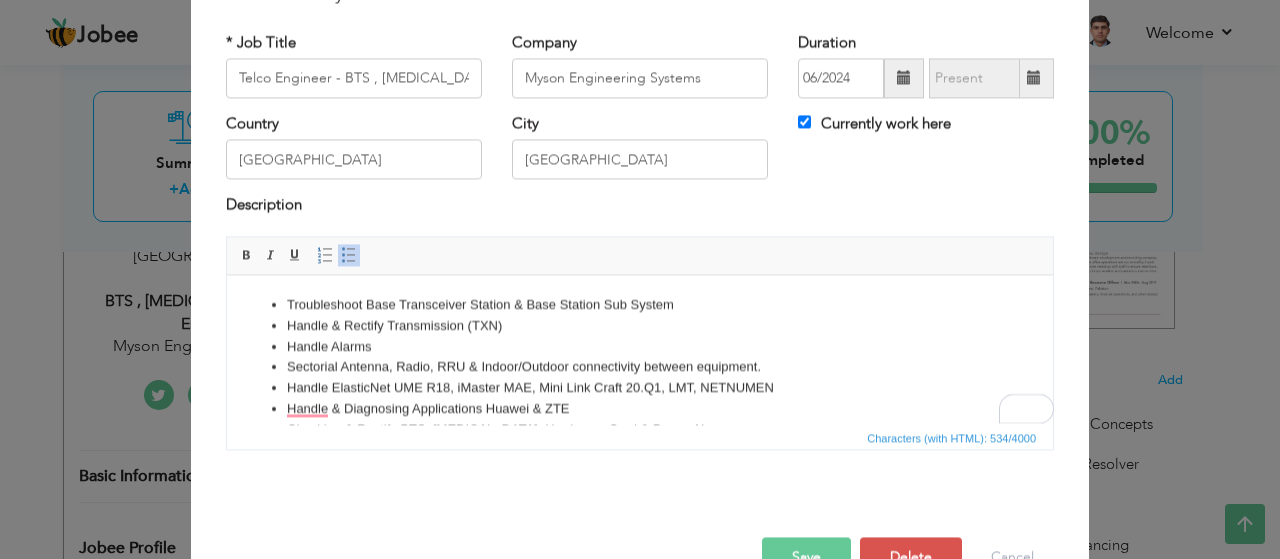 click on "Handle Alarms" at bounding box center [640, 347] 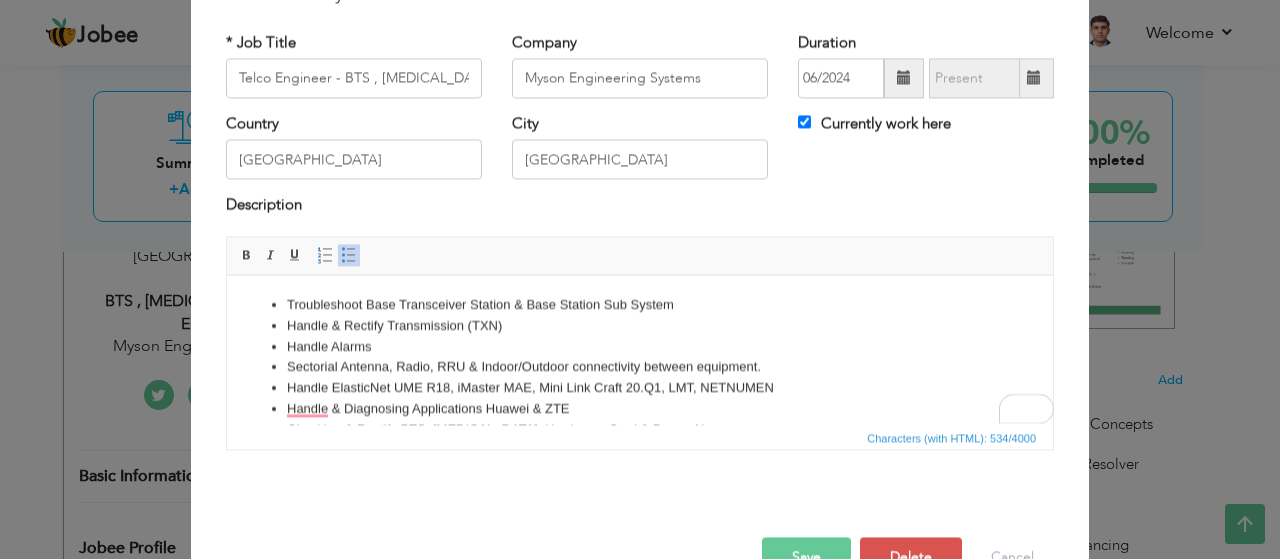 click on "Handle Alarms" at bounding box center [640, 347] 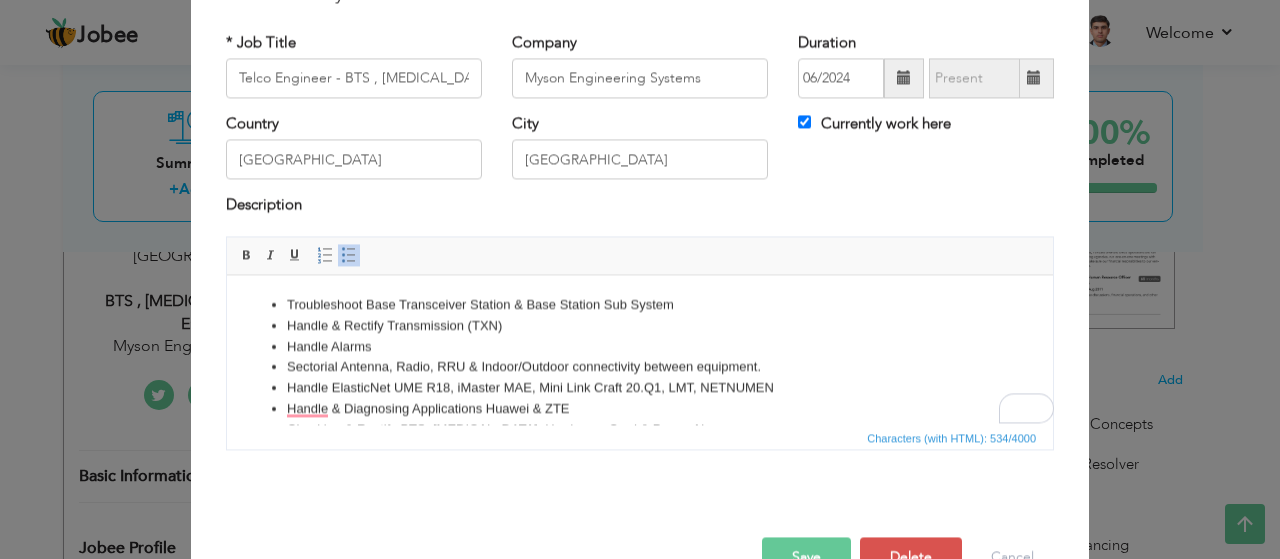 click on "Handle Alarms" at bounding box center [640, 347] 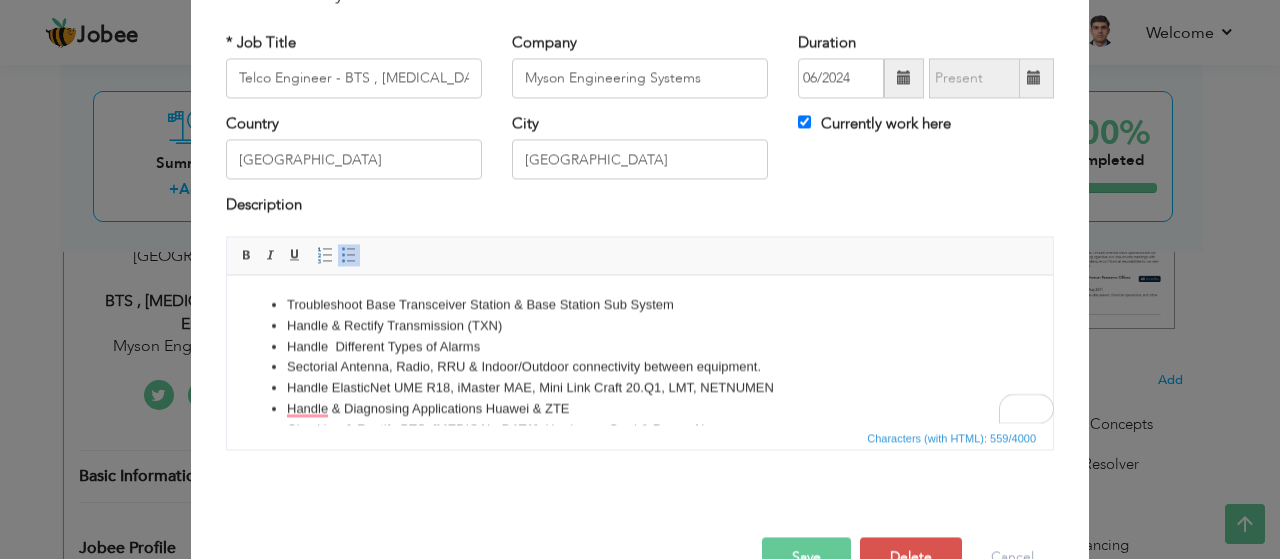 click on "Handle  Different Types of Alarms" at bounding box center (640, 347) 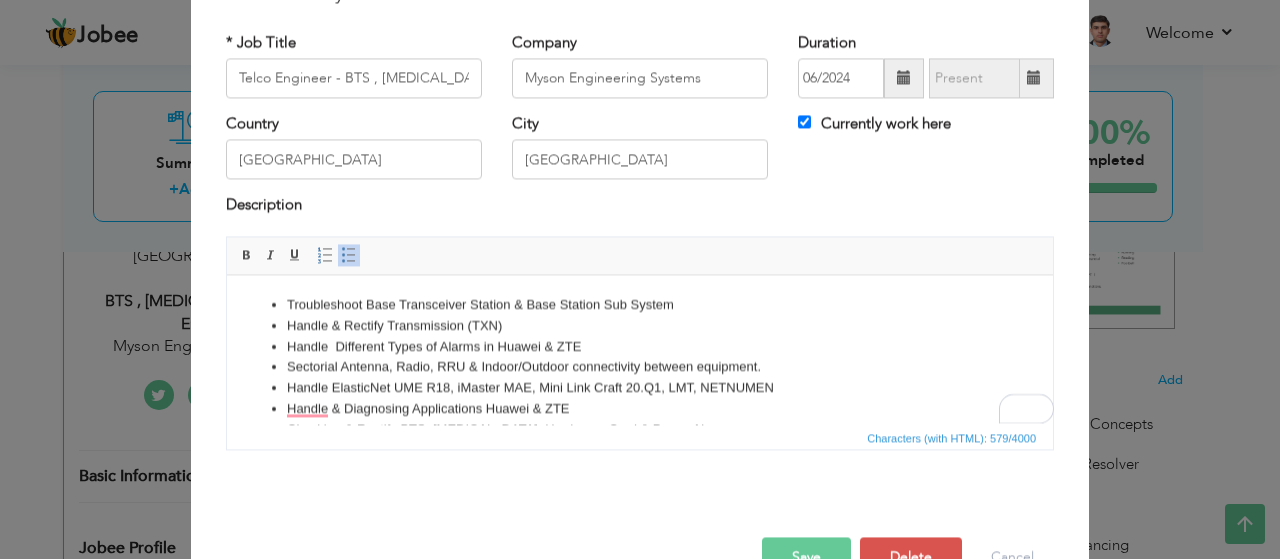 click on "Handle  Different Types of Alarms in Huawei & ZTE" at bounding box center (640, 347) 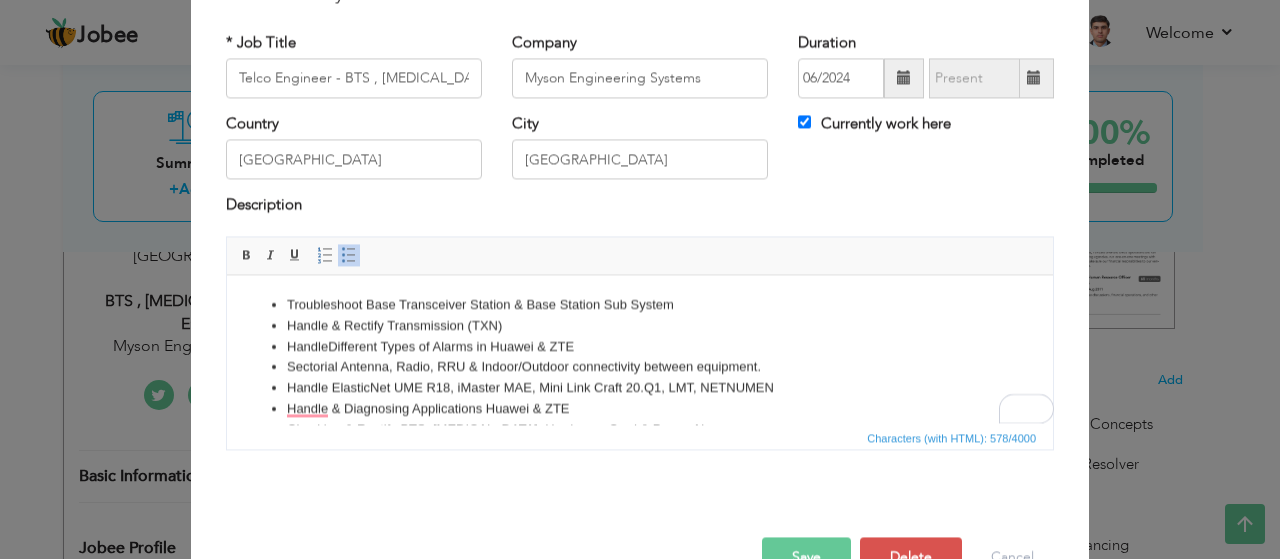 click on "Handle  Different Types of Alarms in Huawei & ZTE" at bounding box center [640, 347] 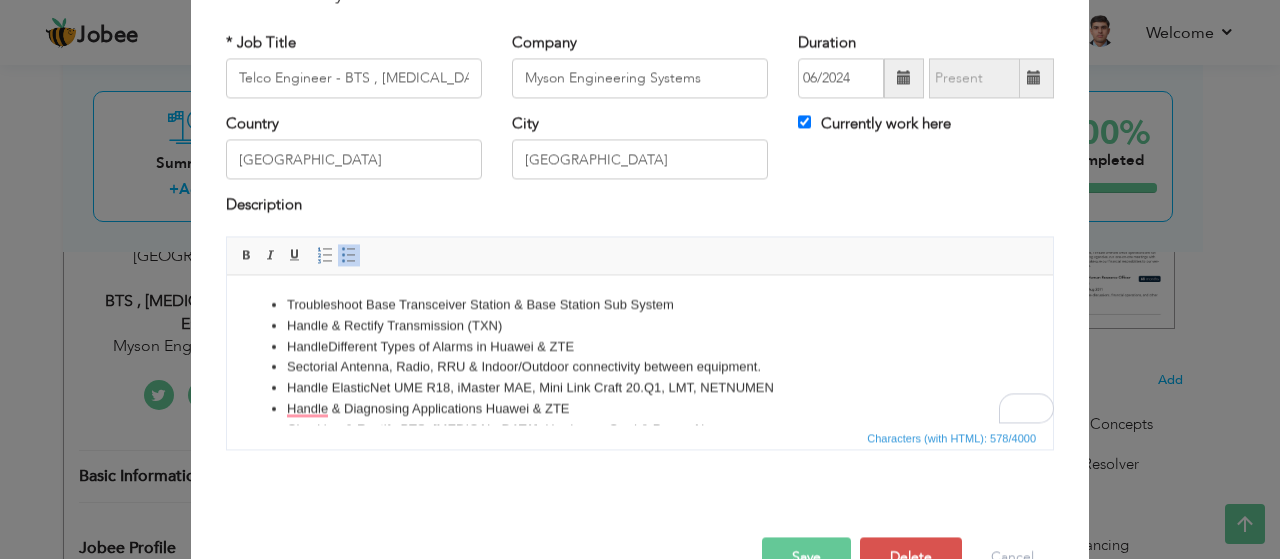 click on "Handle  Different Types of Alarms in Huawei & ZTE" at bounding box center (640, 347) 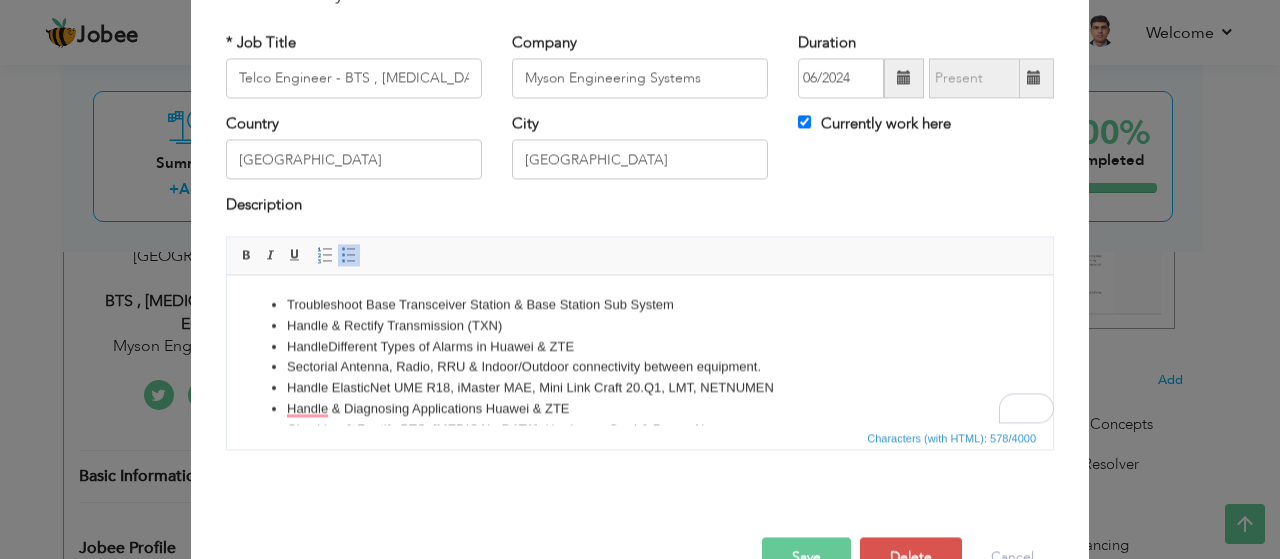 click on "Handle  Different Types of Alarms in Huawei & ZTE" at bounding box center (640, 347) 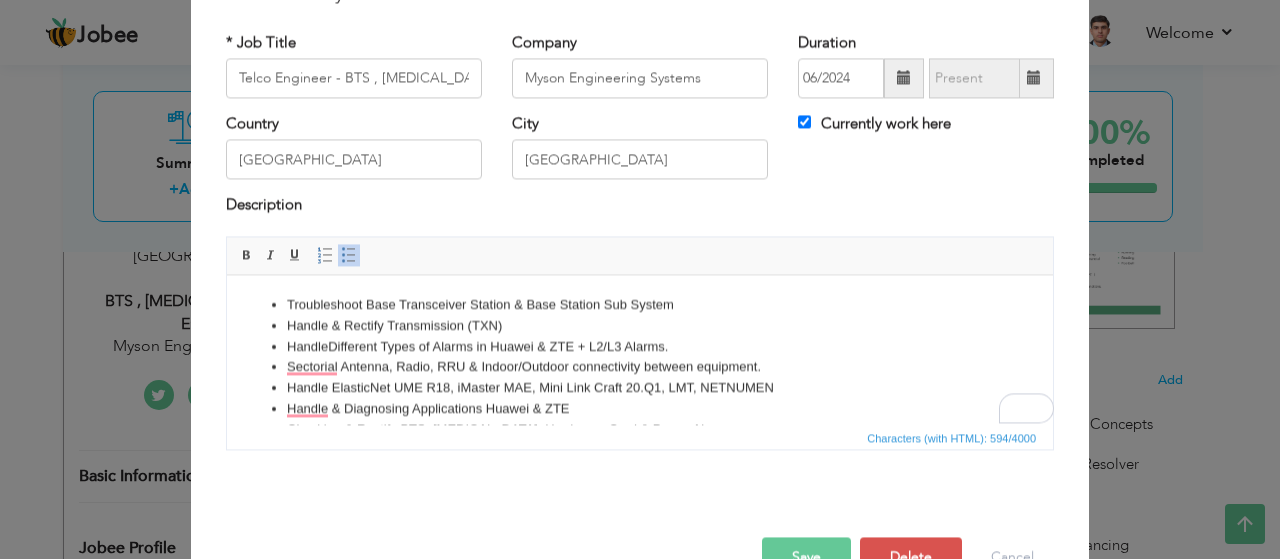 click on "Handle  Different Types of Alarms in Huawei & ZTE + L2/L3 Alarms." at bounding box center [640, 347] 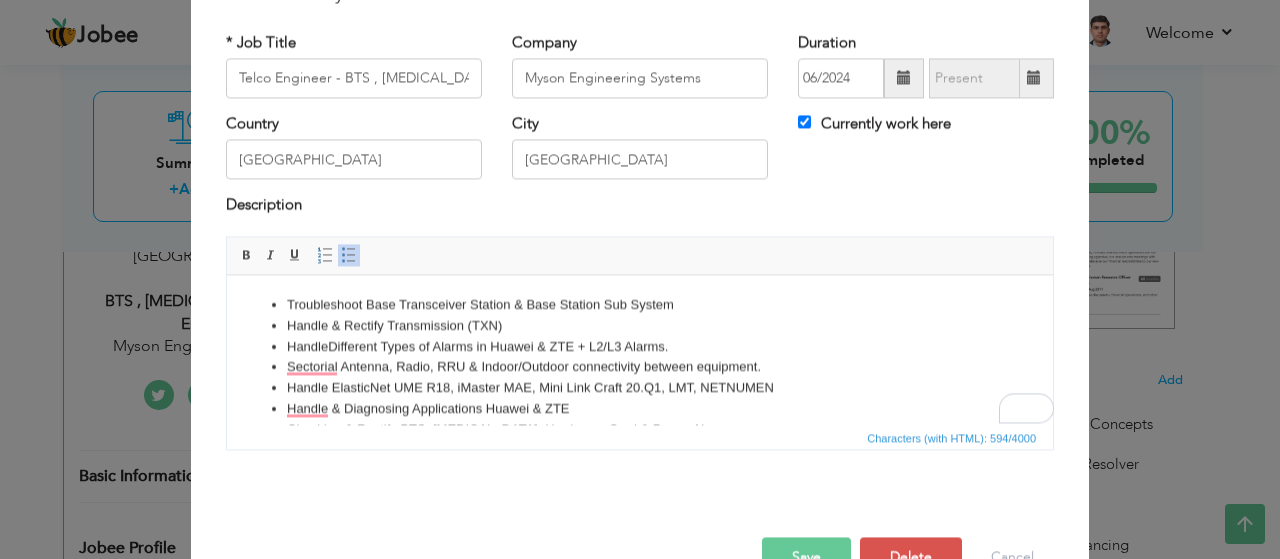 click on "Handle  Different Types of Alarms in Huawei & ZTE + L2/L3 Alarms." at bounding box center (640, 347) 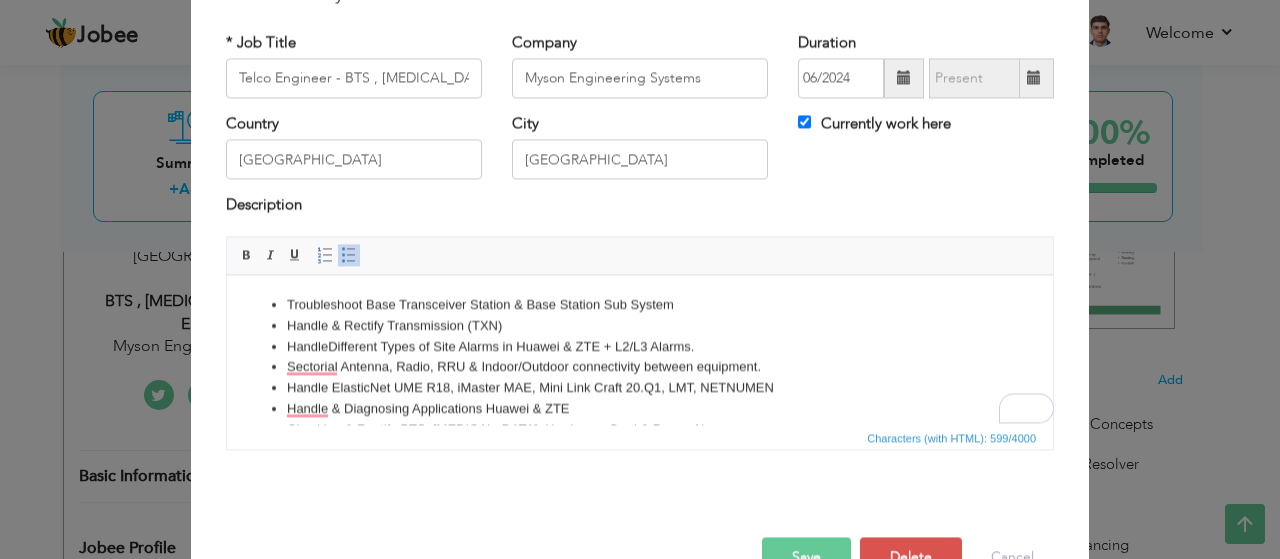 click on "Handle  Different Types of Site Alarms in Huawei & ZTE + L2/L3 Alarms." at bounding box center [640, 347] 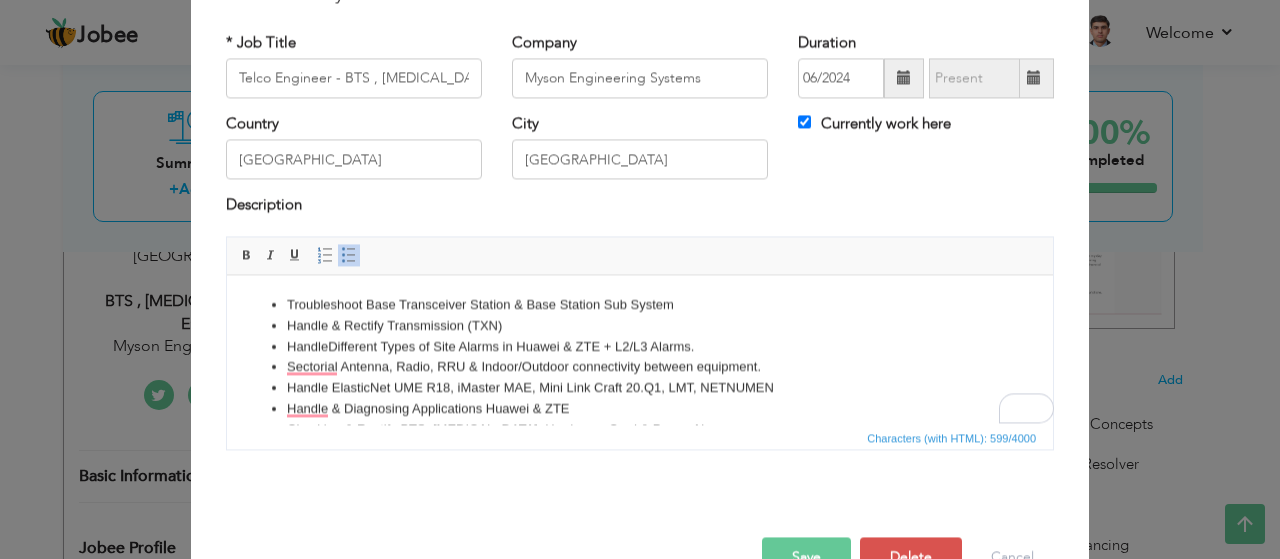 scroll, scrollTop: 56, scrollLeft: 0, axis: vertical 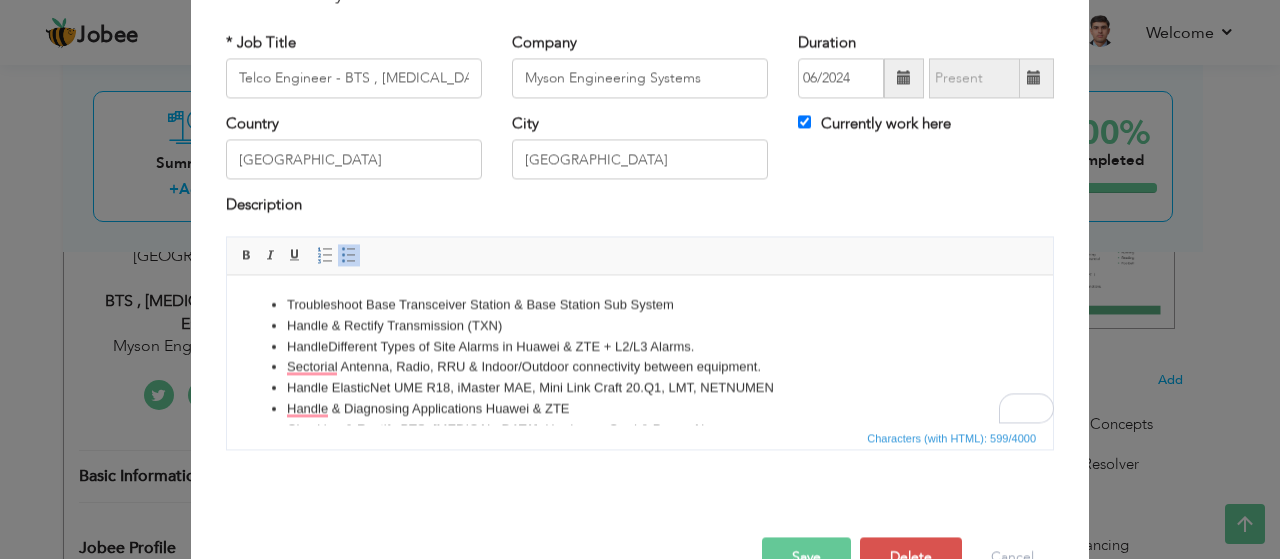 click on "Handle  Different Types of Site Alarms in Huawei & ZTE + L2/L3 Alarms." at bounding box center (640, 347) 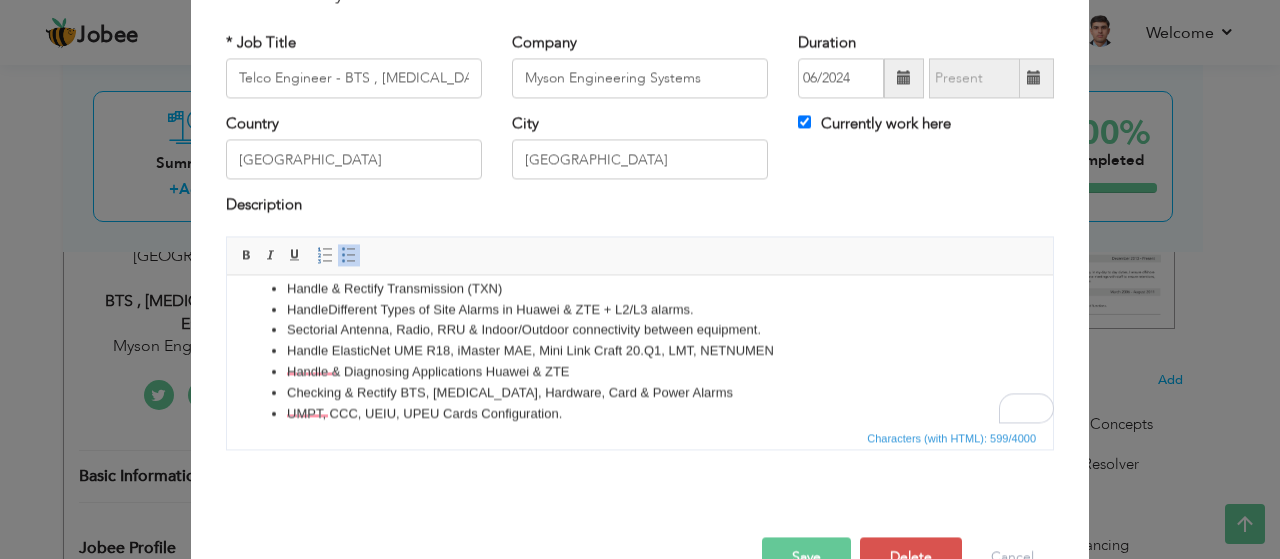 scroll, scrollTop: 56, scrollLeft: 0, axis: vertical 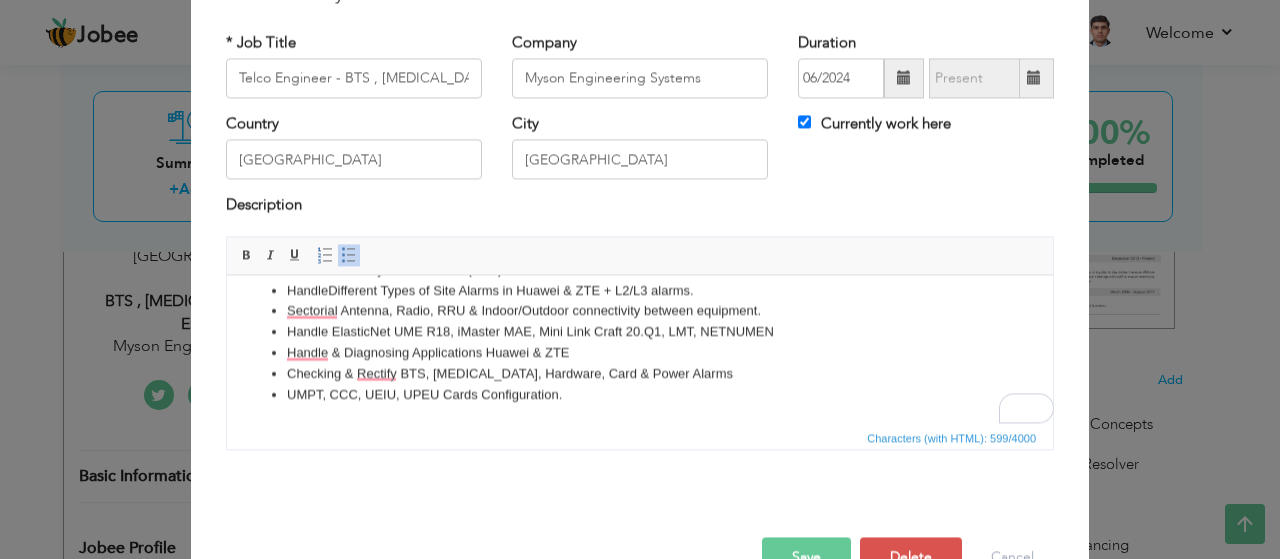 click on "Save" at bounding box center [806, 557] 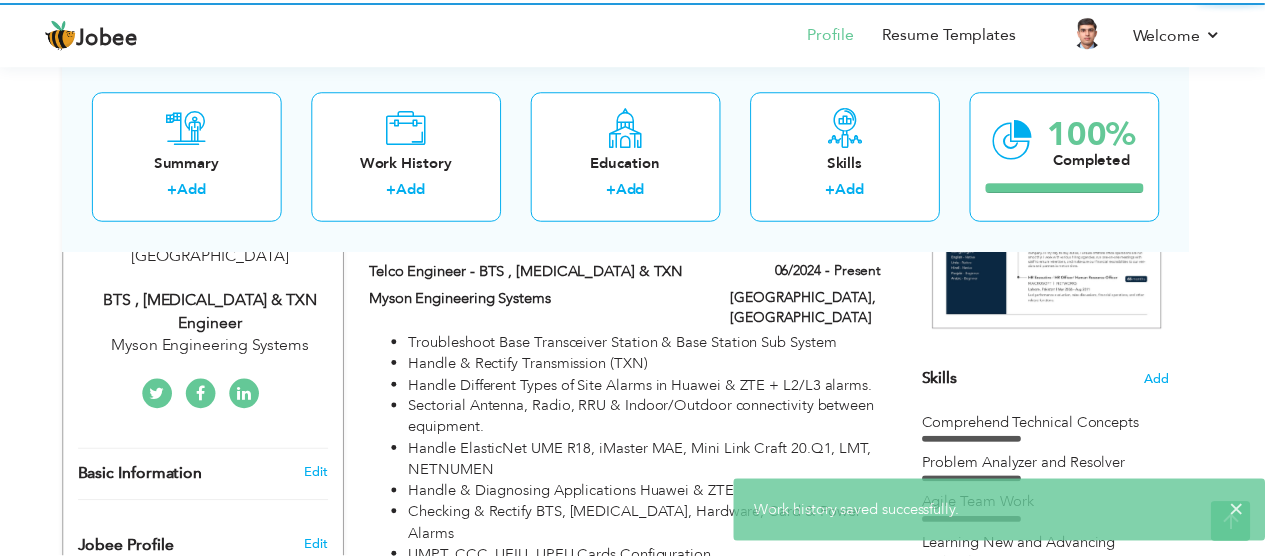 scroll, scrollTop: 0, scrollLeft: 0, axis: both 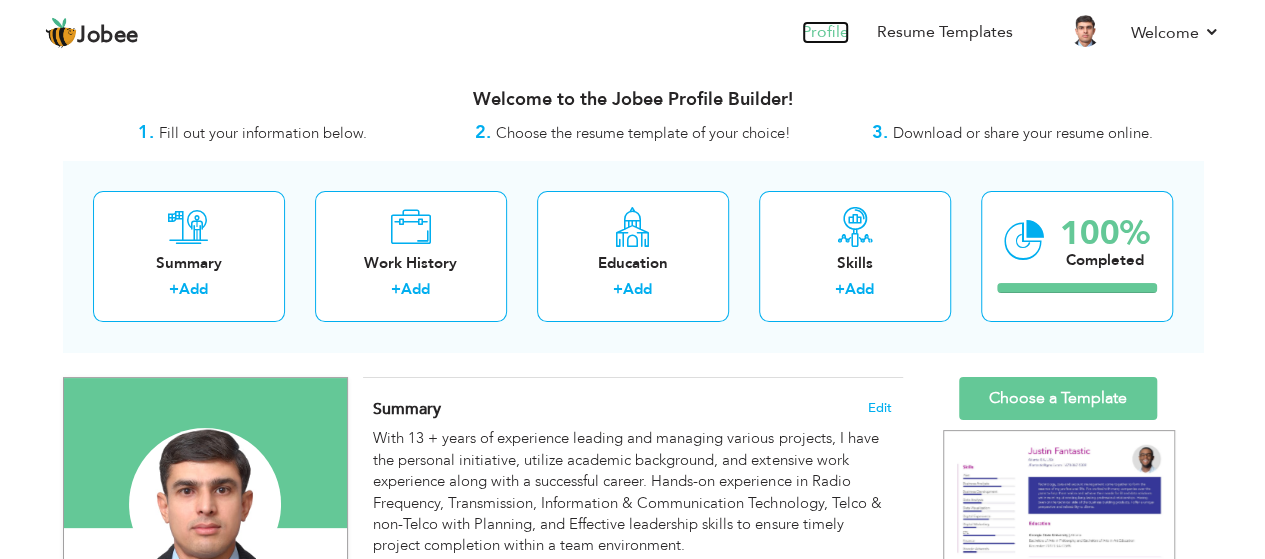 click on "Profile" at bounding box center (825, 32) 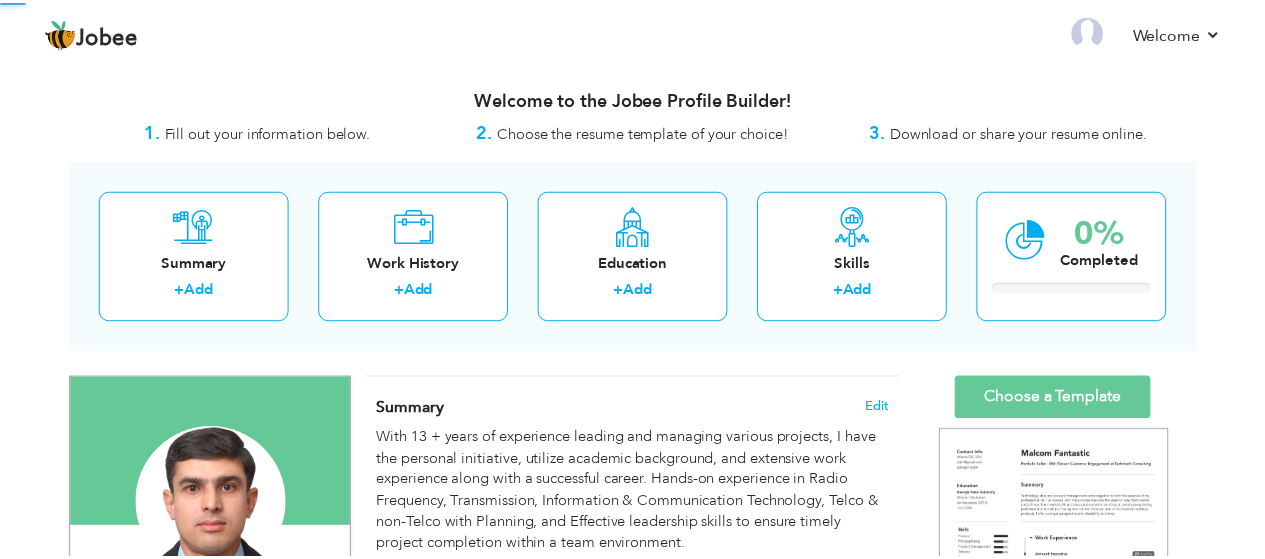 scroll, scrollTop: 0, scrollLeft: 0, axis: both 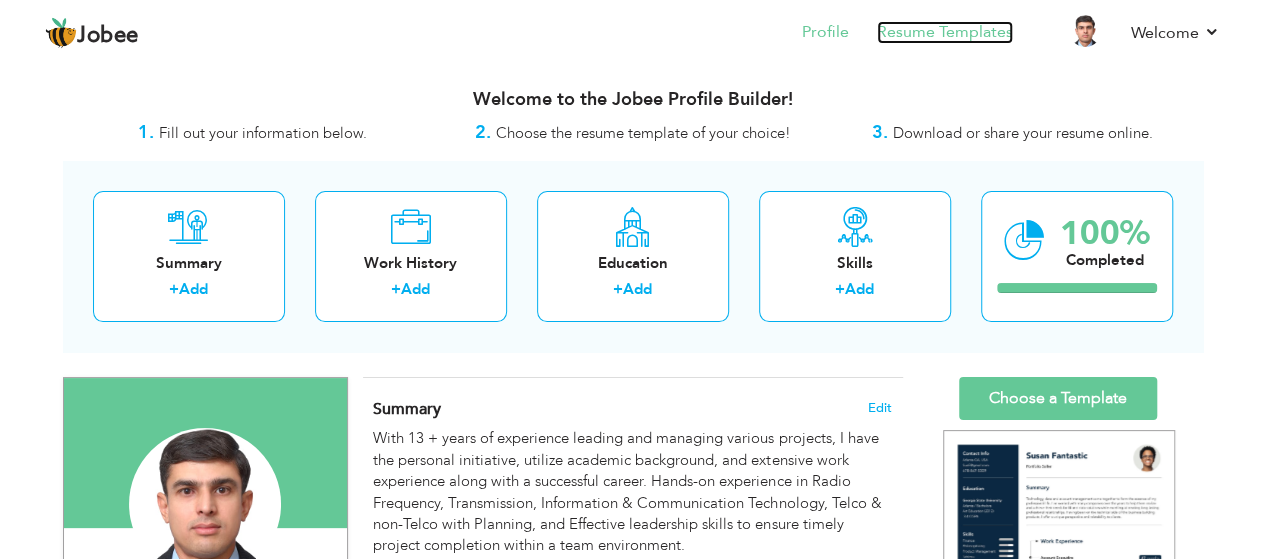 click on "Resume Templates" at bounding box center [945, 32] 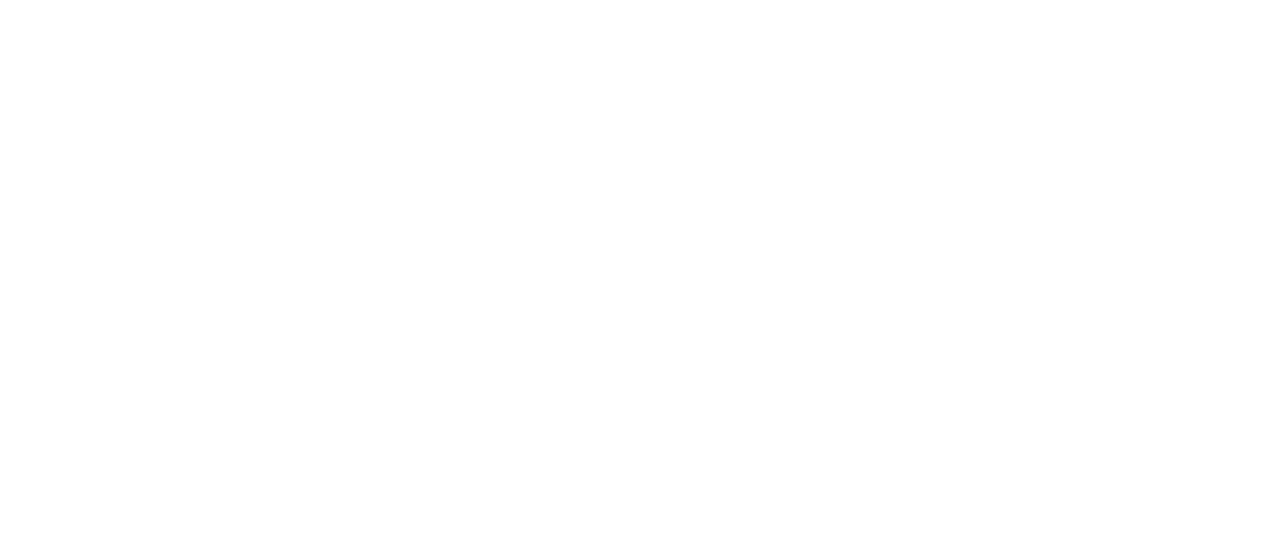 scroll, scrollTop: 0, scrollLeft: 0, axis: both 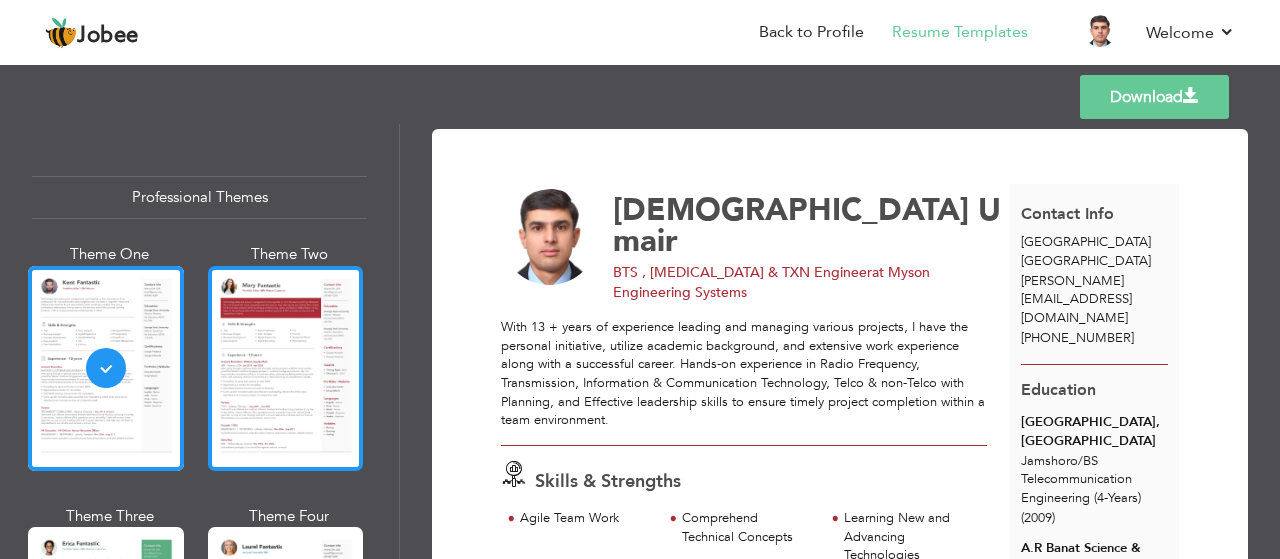 click at bounding box center (286, 368) 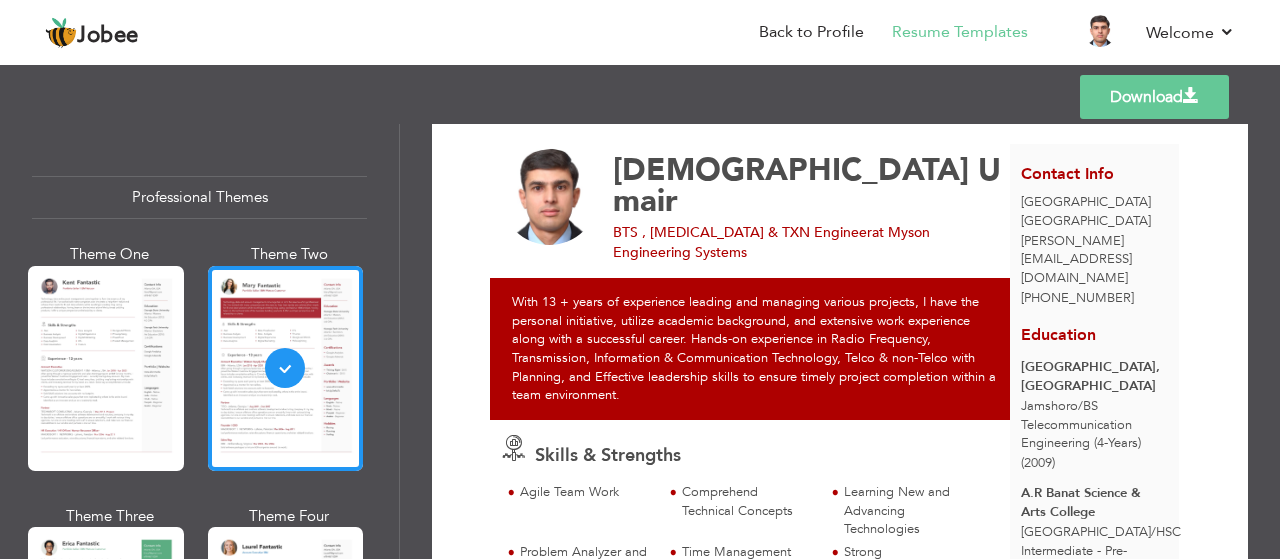 scroll, scrollTop: 0, scrollLeft: 0, axis: both 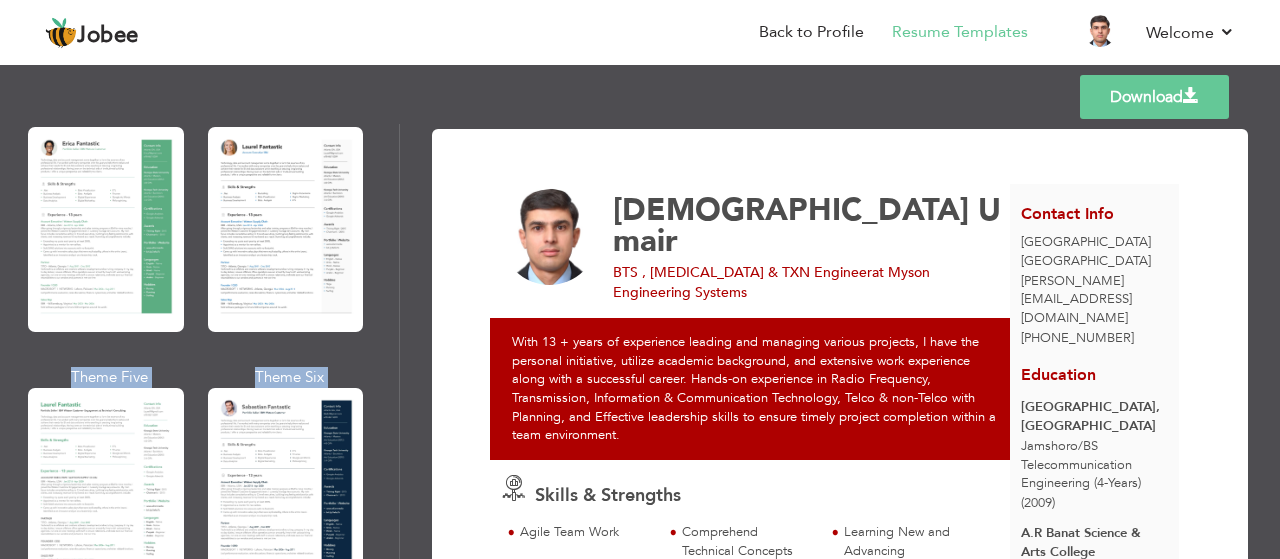 drag, startPoint x: 392, startPoint y: 184, endPoint x: 419, endPoint y: 327, distance: 145.52663 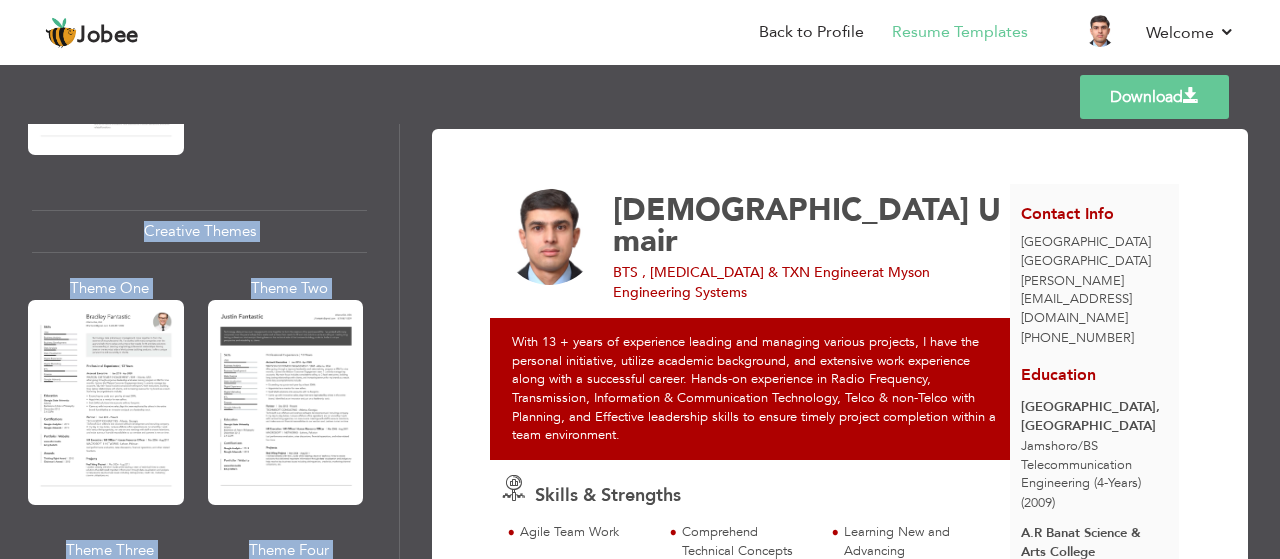scroll, scrollTop: 2349, scrollLeft: 0, axis: vertical 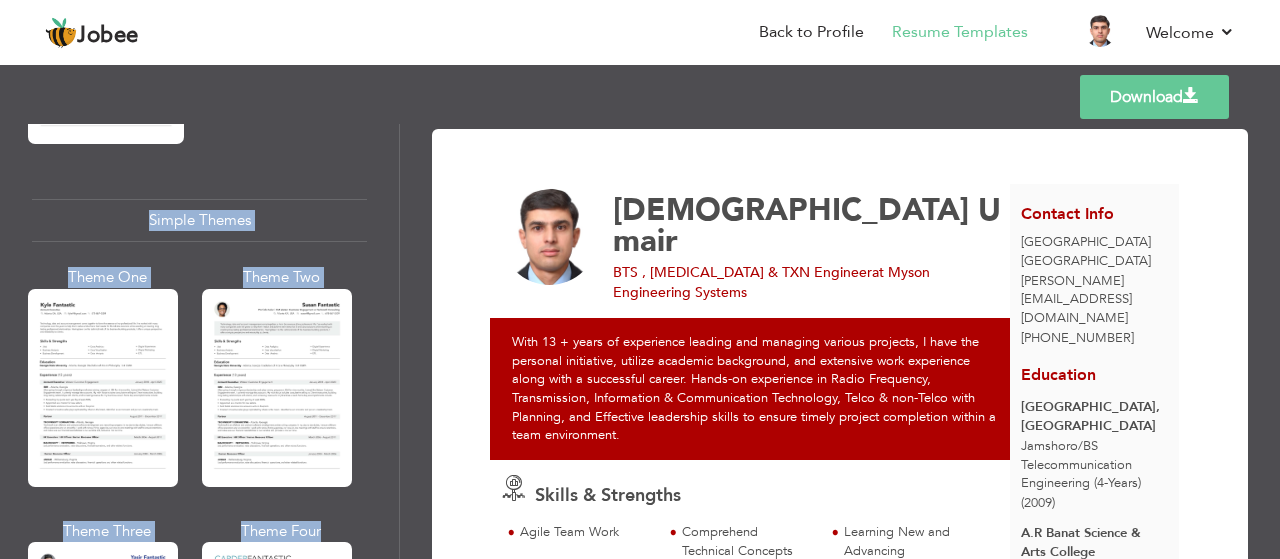 click at bounding box center (277, 388) 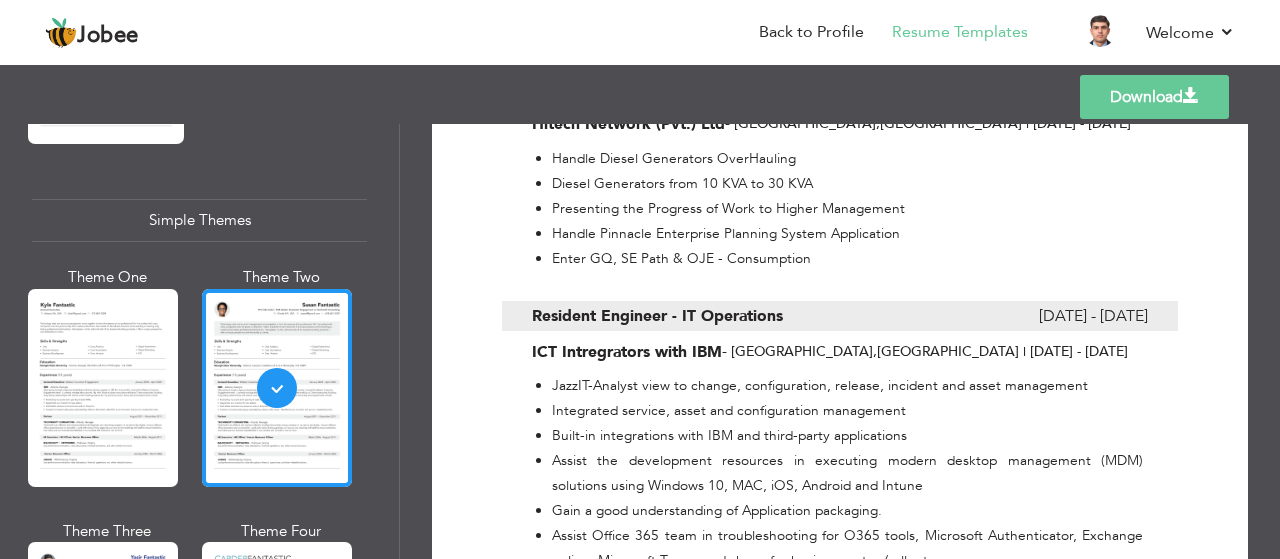 scroll, scrollTop: 2196, scrollLeft: 0, axis: vertical 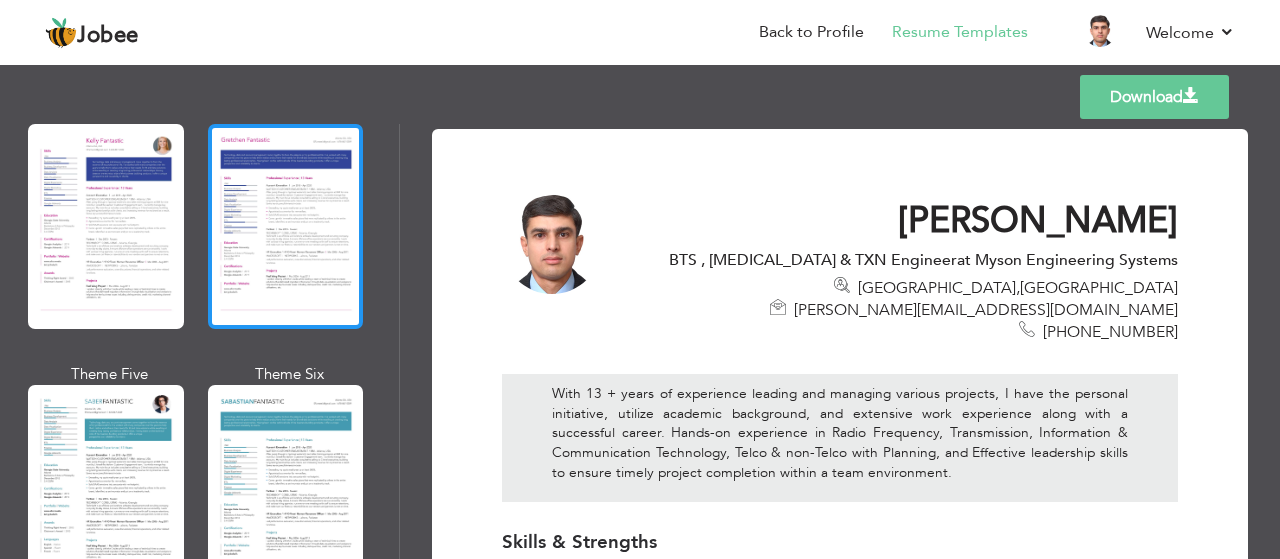click at bounding box center (286, 226) 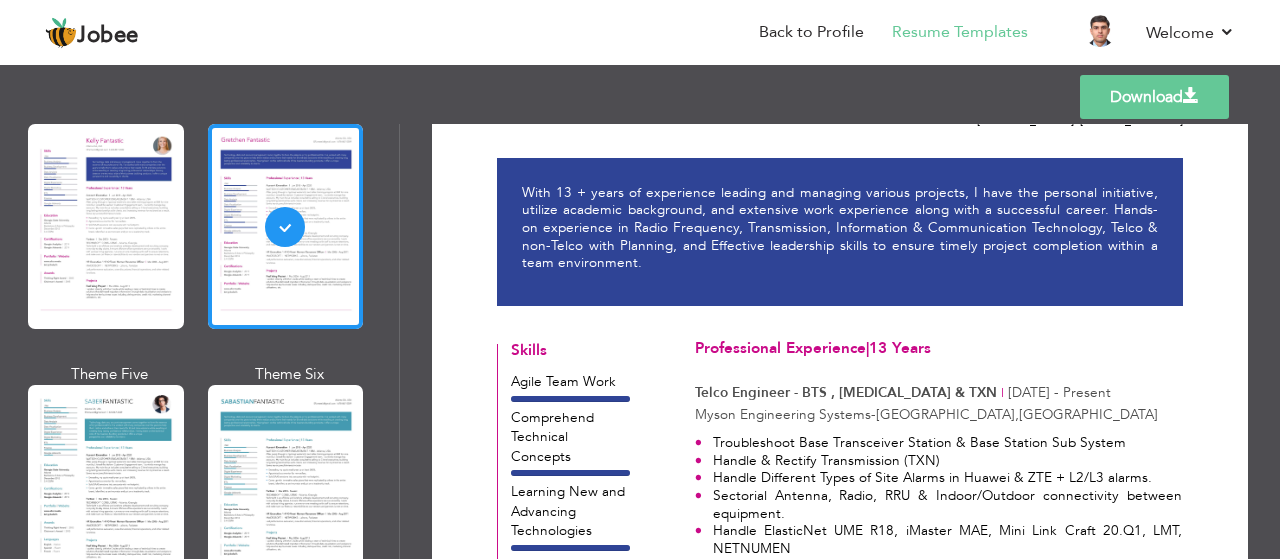 scroll, scrollTop: 0, scrollLeft: 0, axis: both 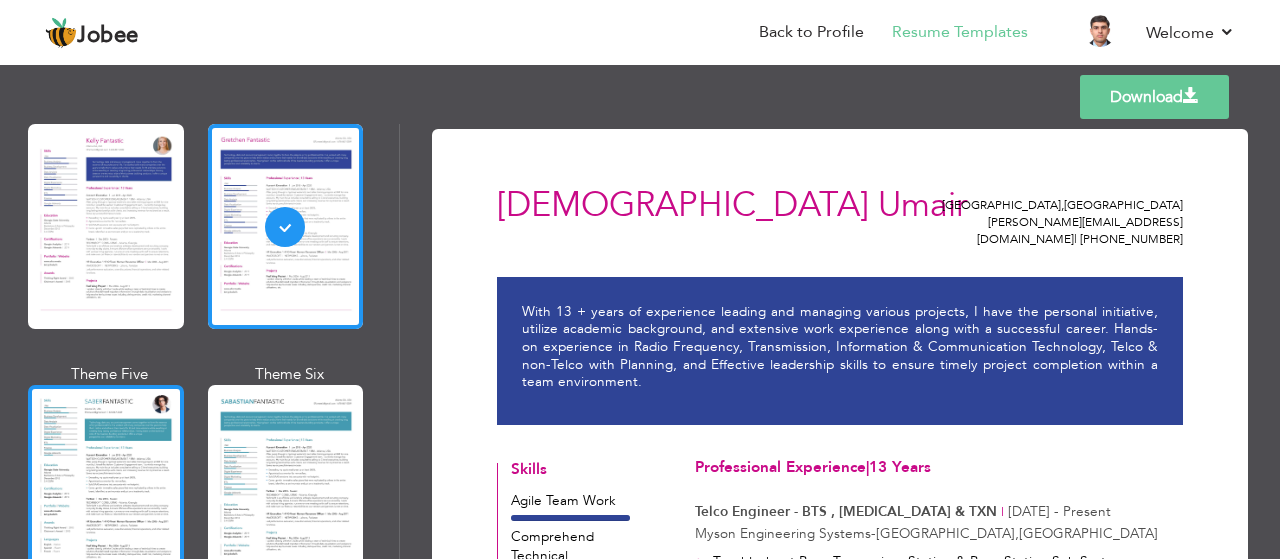 click at bounding box center [106, 487] 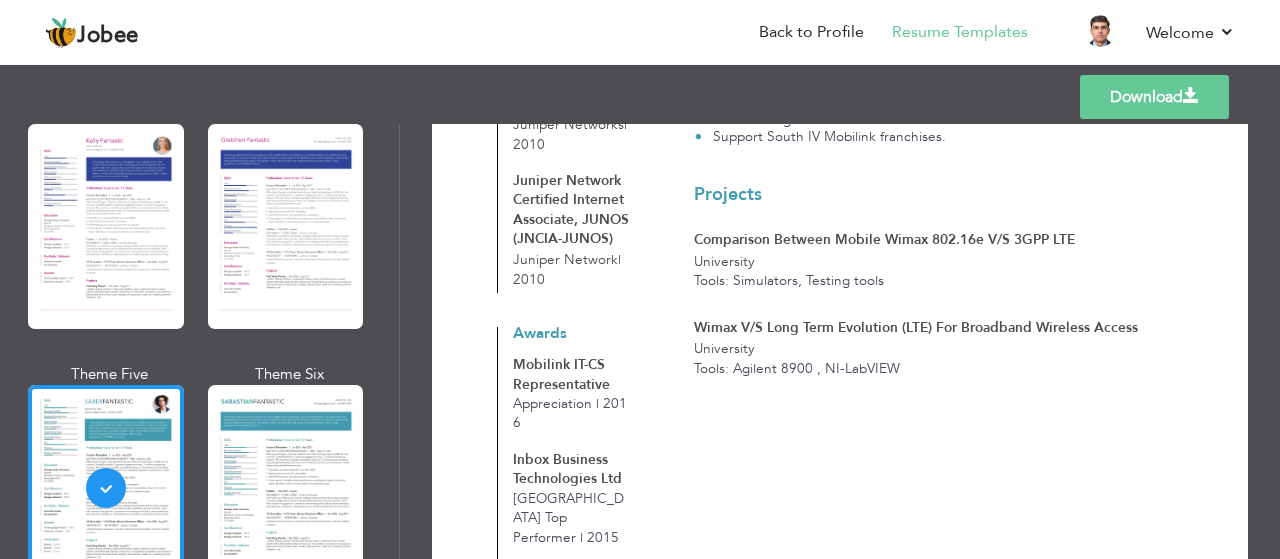 scroll, scrollTop: 2322, scrollLeft: 0, axis: vertical 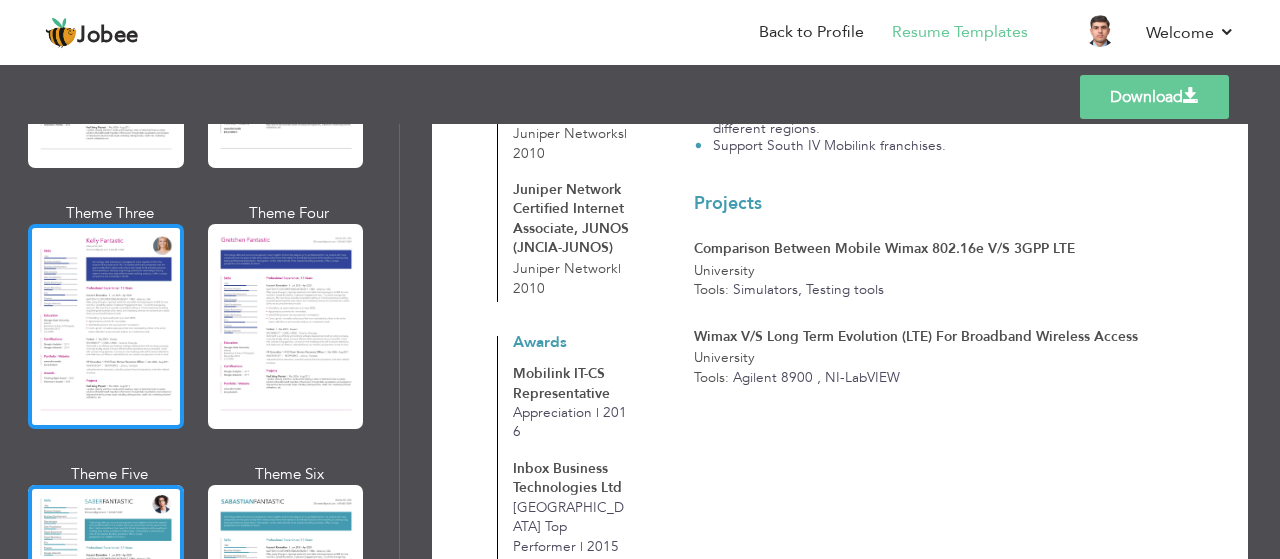 click at bounding box center [106, 326] 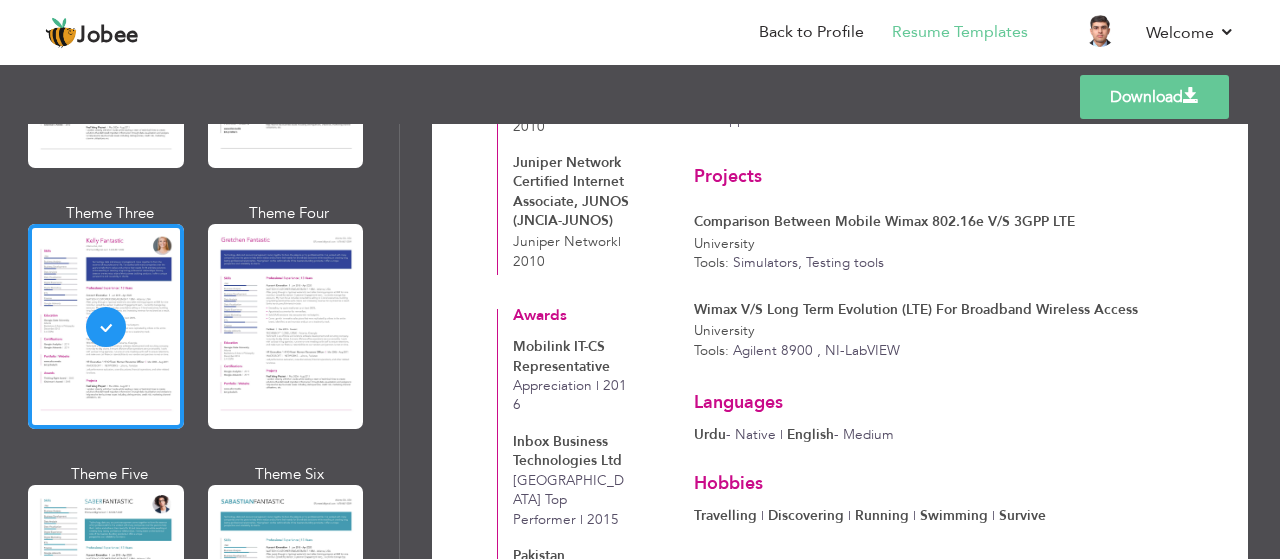scroll, scrollTop: 2402, scrollLeft: 0, axis: vertical 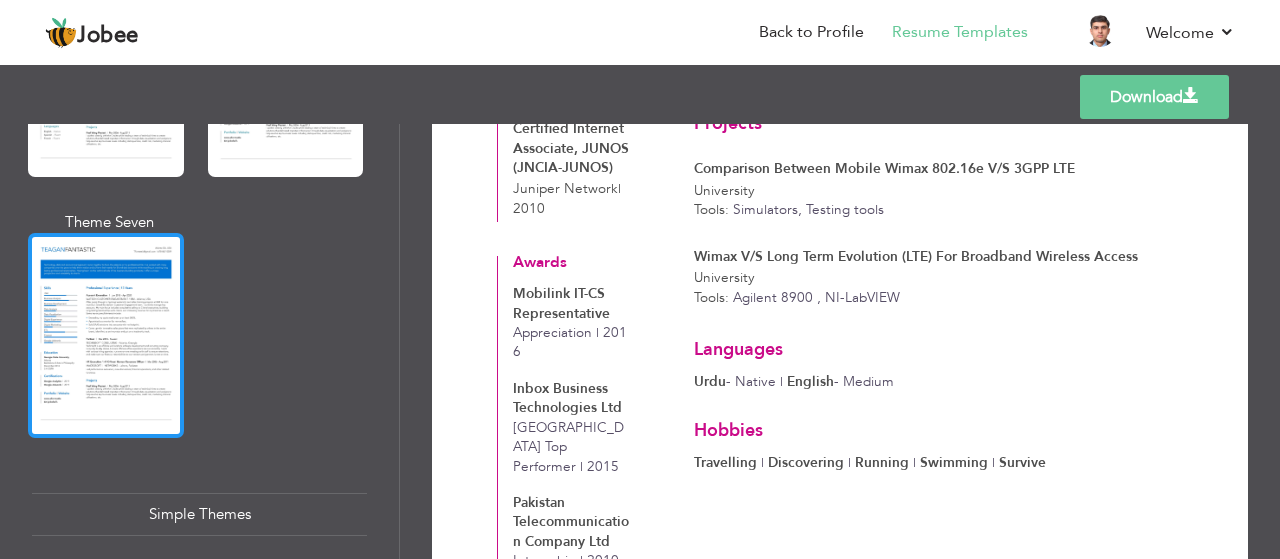 click at bounding box center (106, 335) 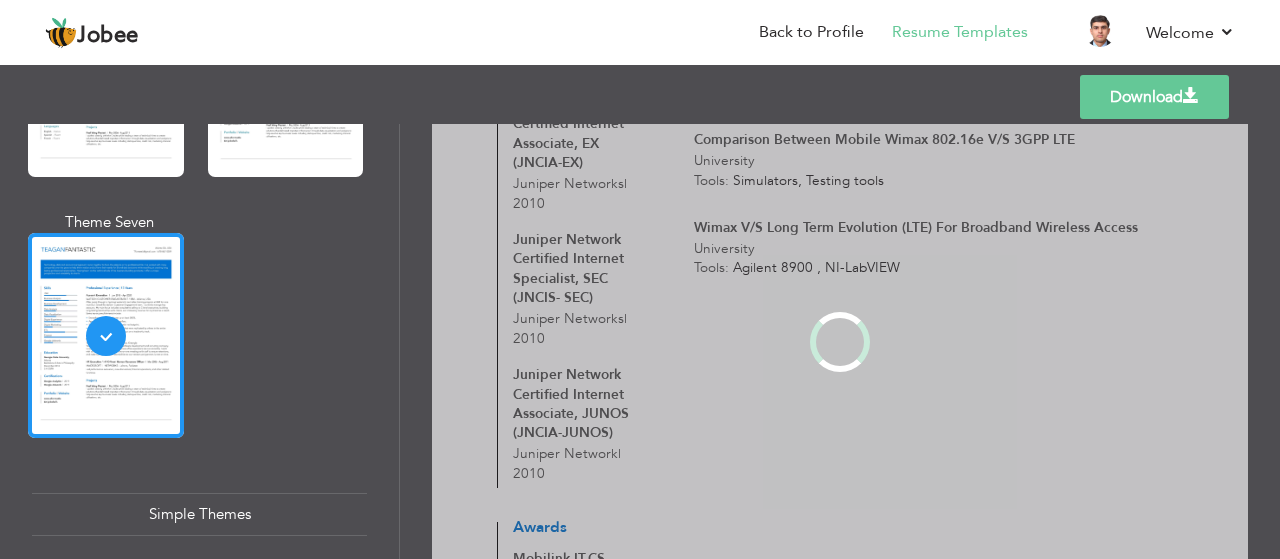 scroll, scrollTop: 0, scrollLeft: 0, axis: both 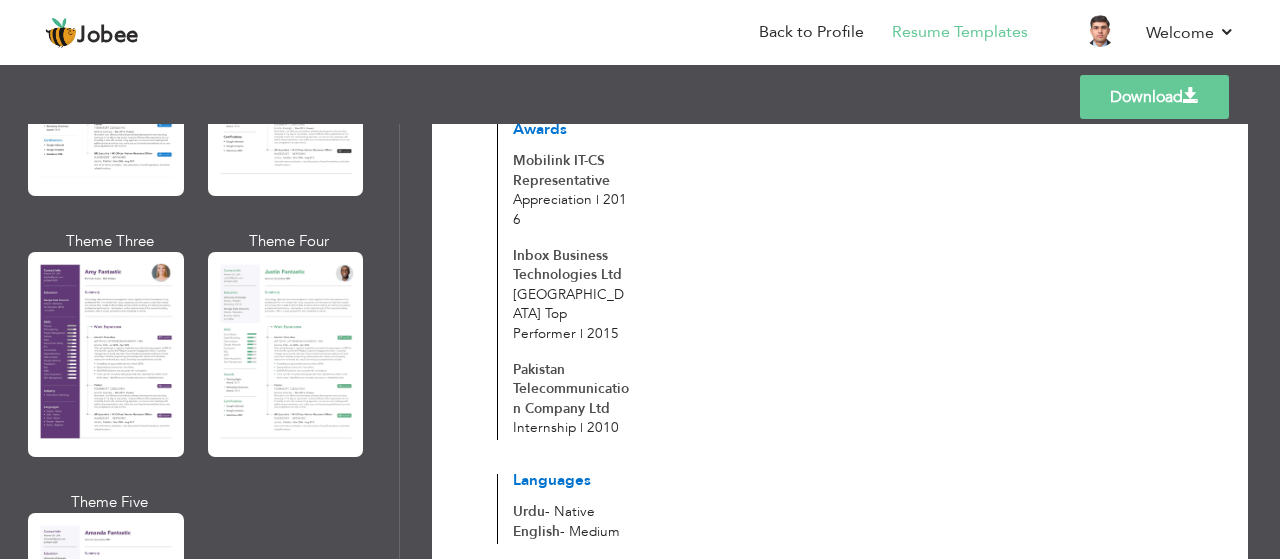 click at bounding box center (106, 354) 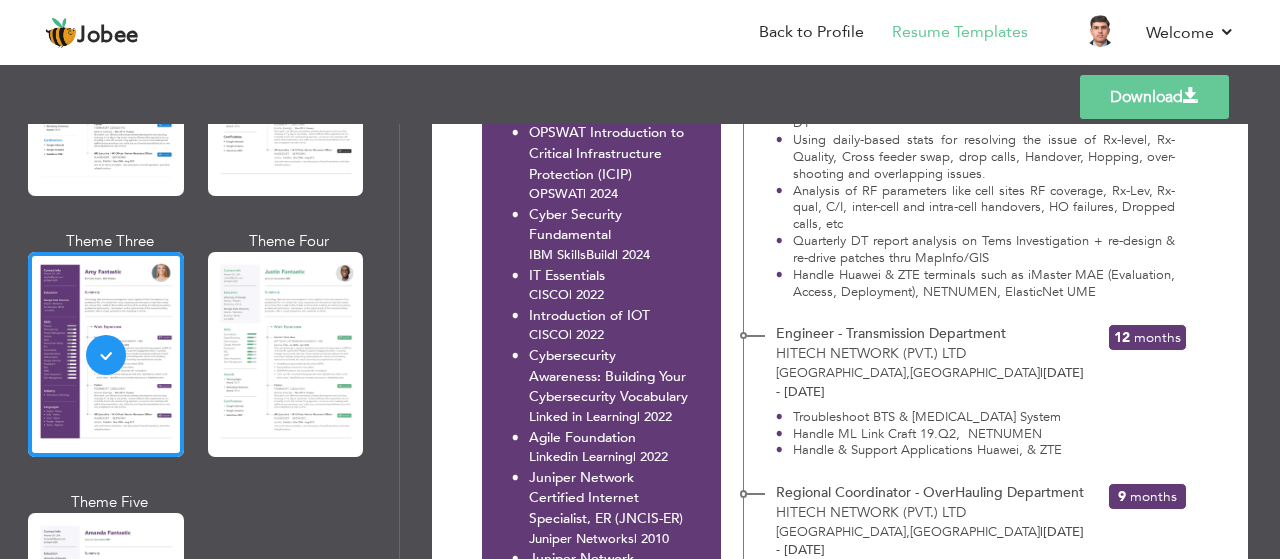 scroll, scrollTop: 1200, scrollLeft: 0, axis: vertical 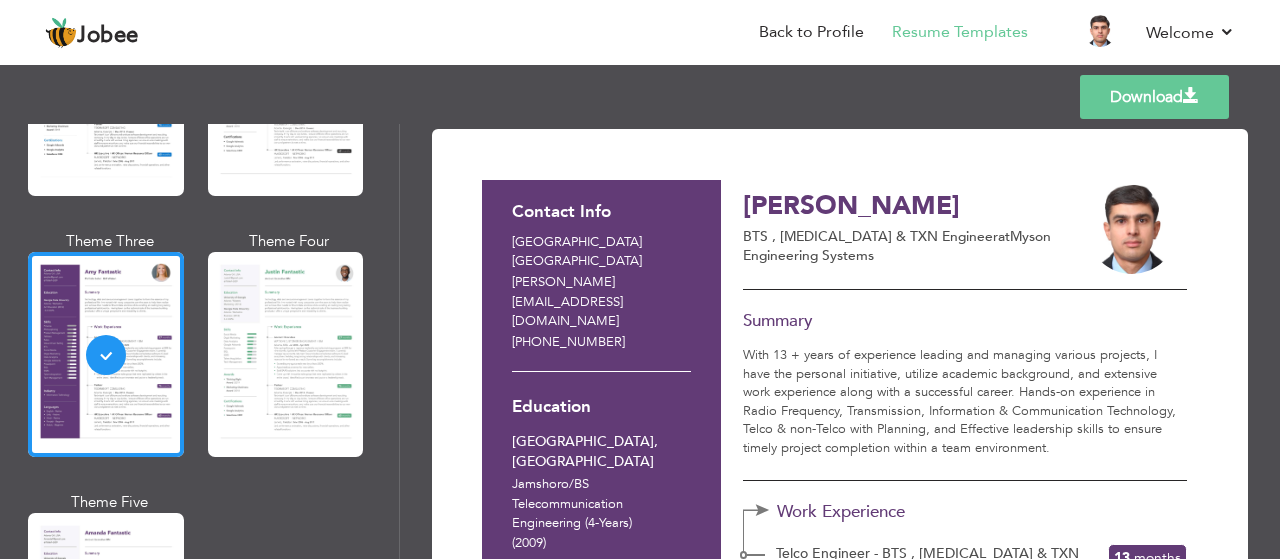 click on "Download" at bounding box center [1154, 97] 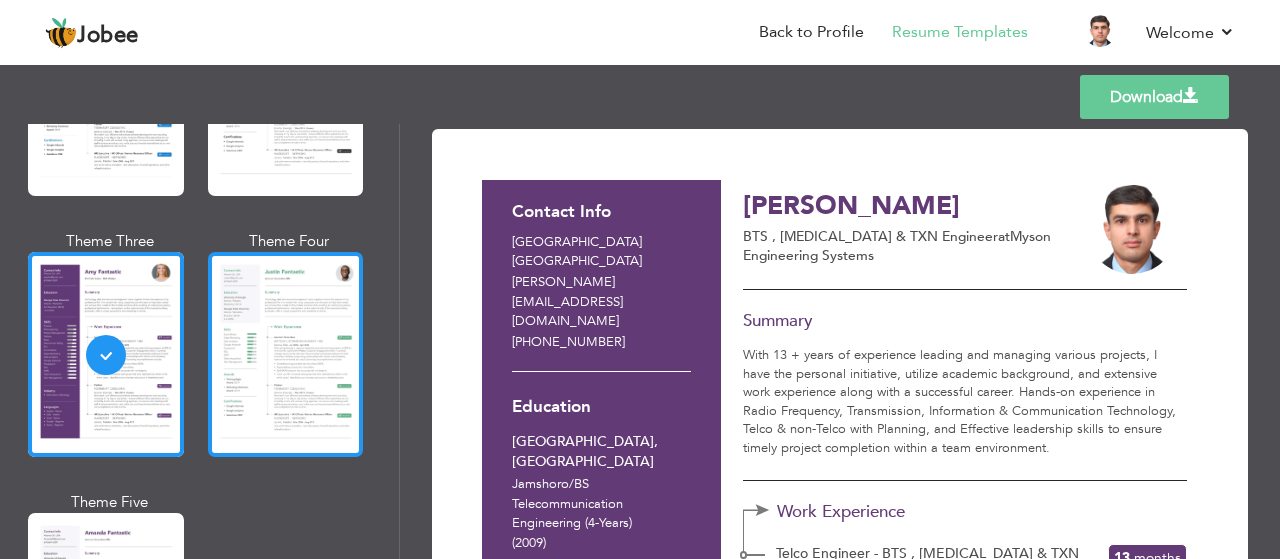click at bounding box center (286, 354) 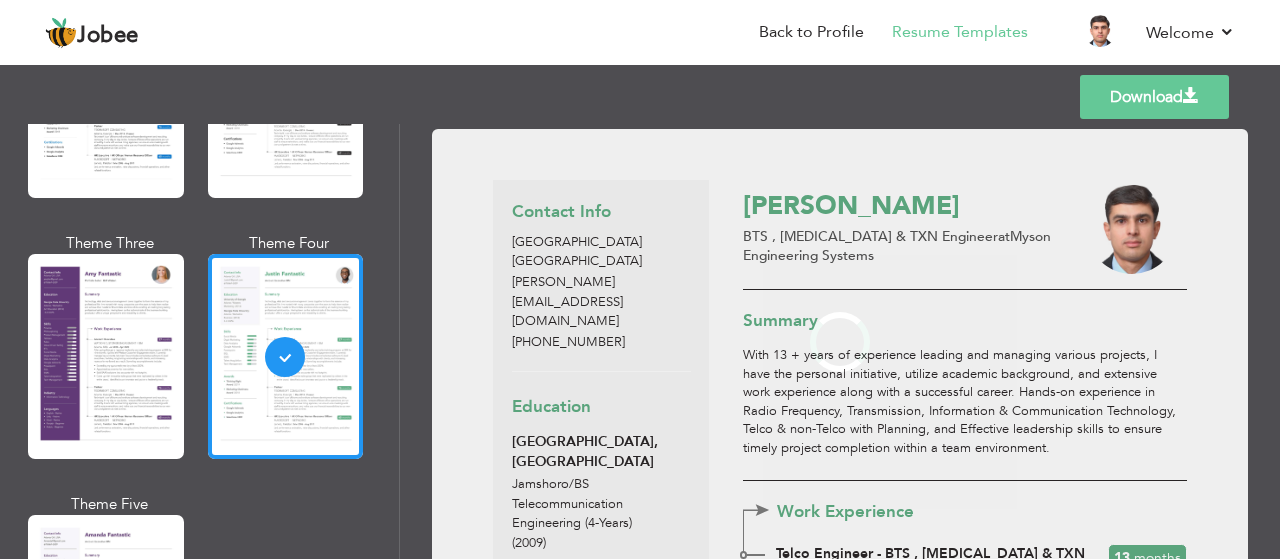scroll, scrollTop: 1742, scrollLeft: 0, axis: vertical 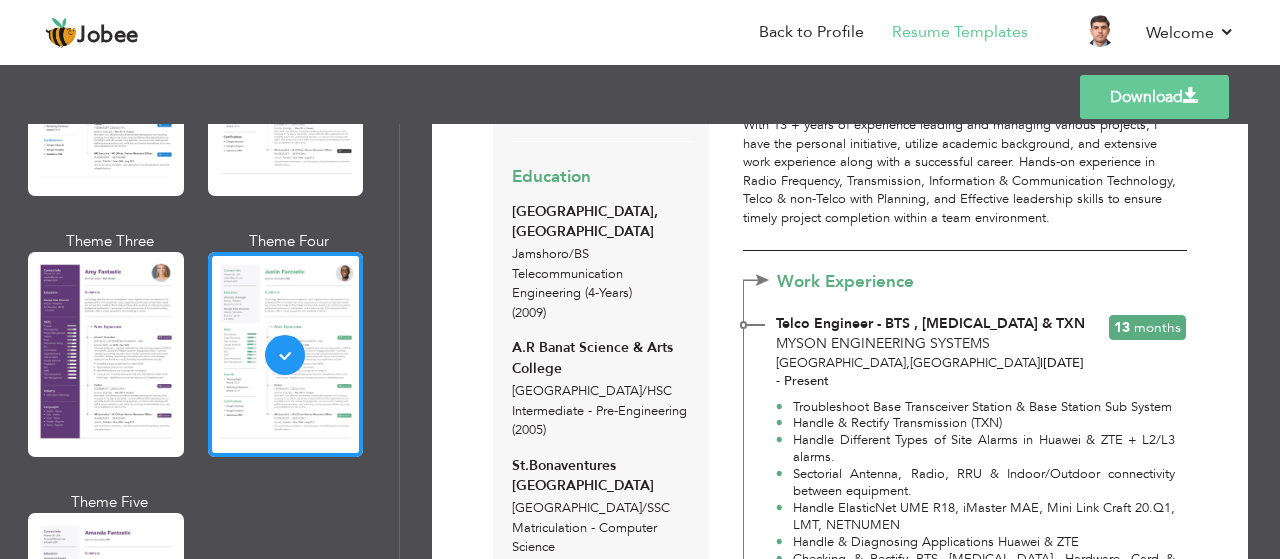 click on "Download" at bounding box center (1154, 97) 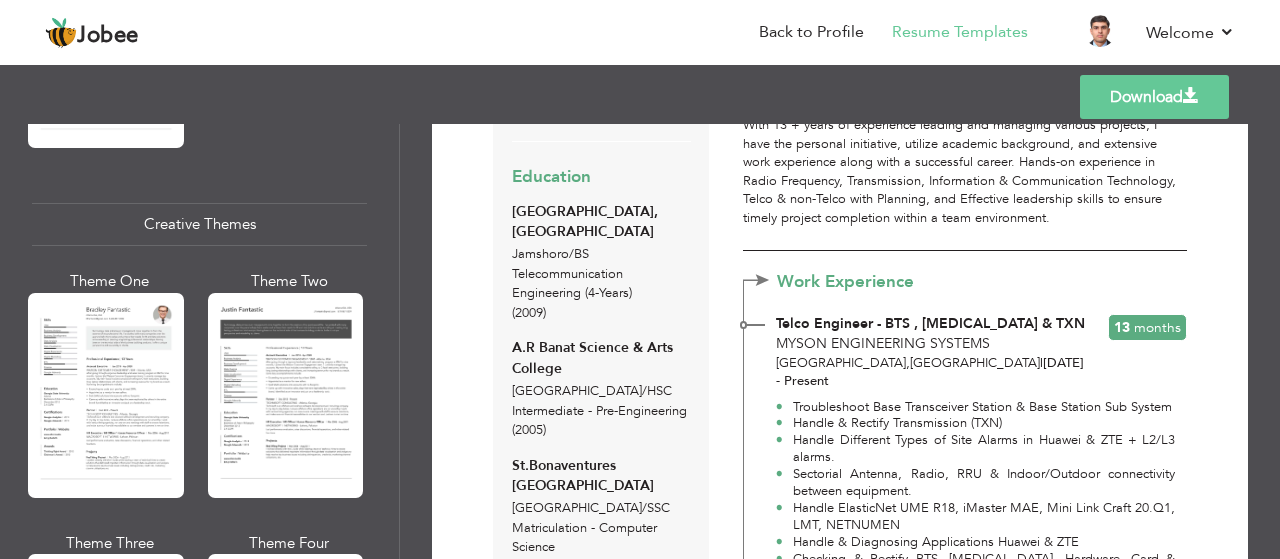 scroll, scrollTop: 2342, scrollLeft: 0, axis: vertical 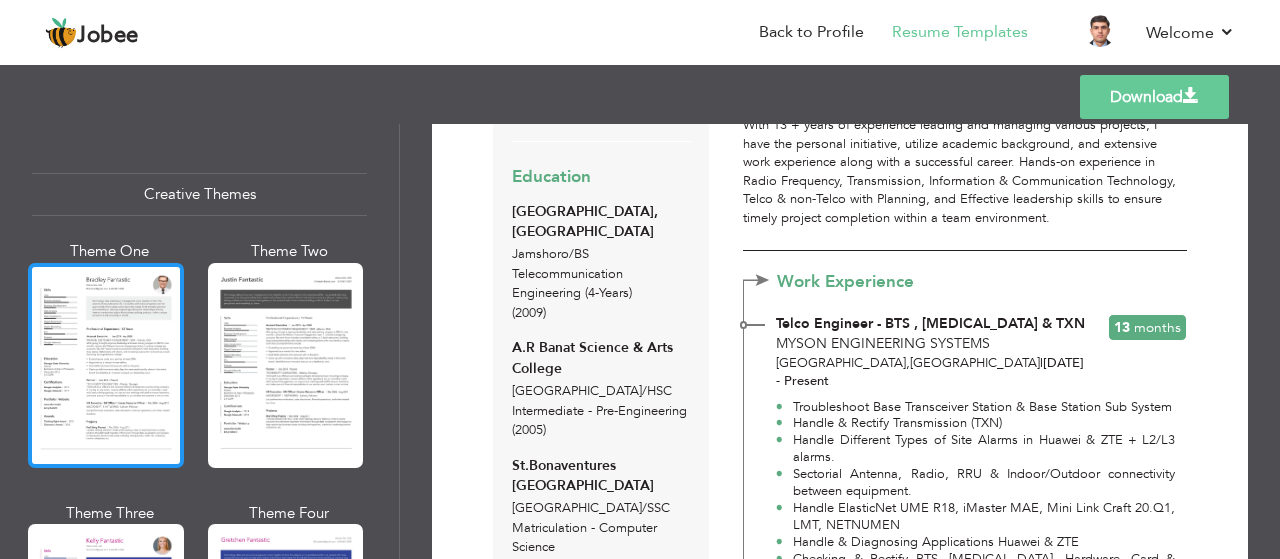 click at bounding box center (106, 365) 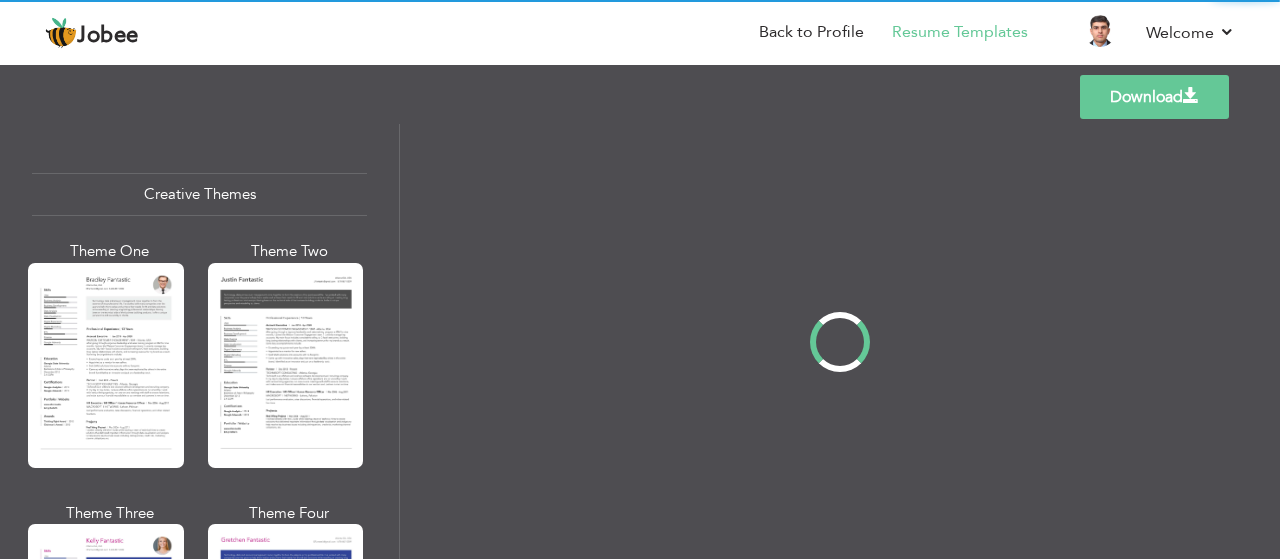 scroll, scrollTop: 0, scrollLeft: 0, axis: both 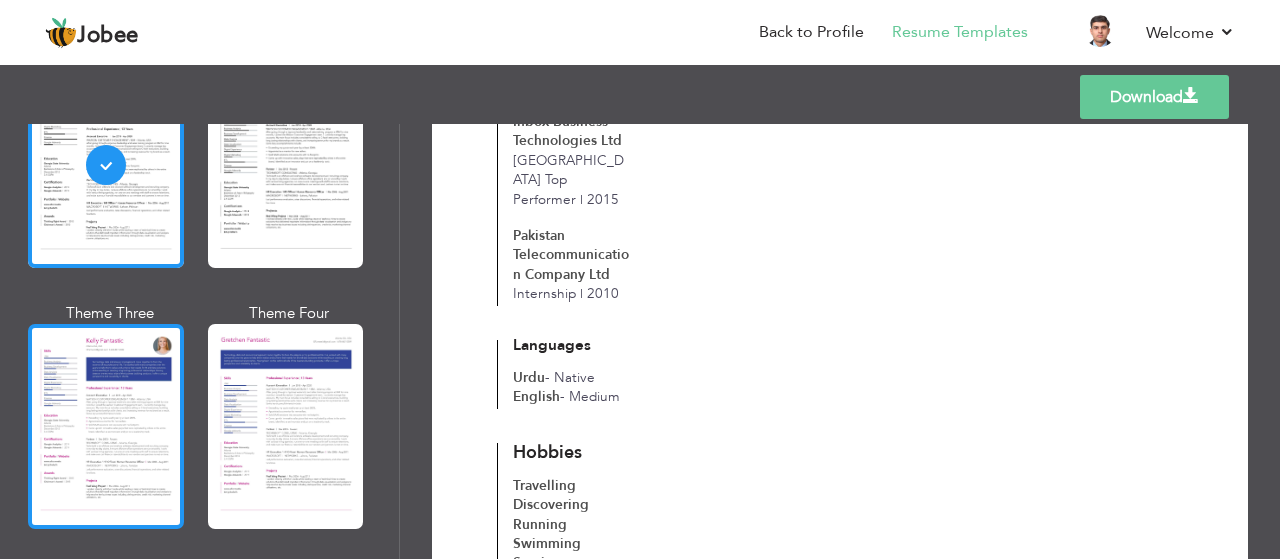 click at bounding box center [106, 426] 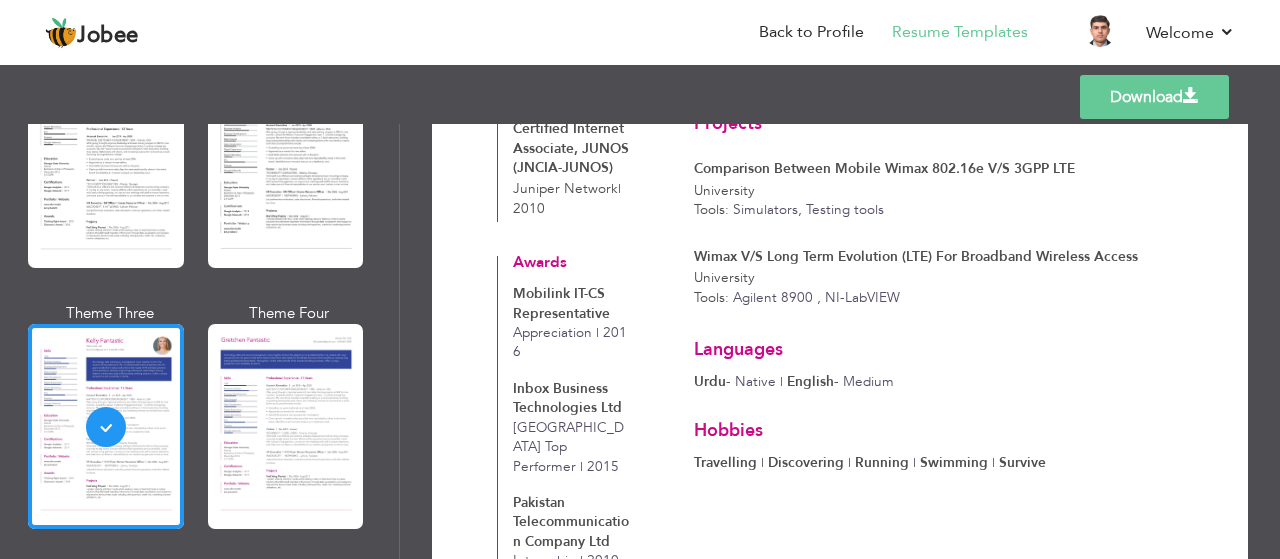 scroll, scrollTop: 2363, scrollLeft: 0, axis: vertical 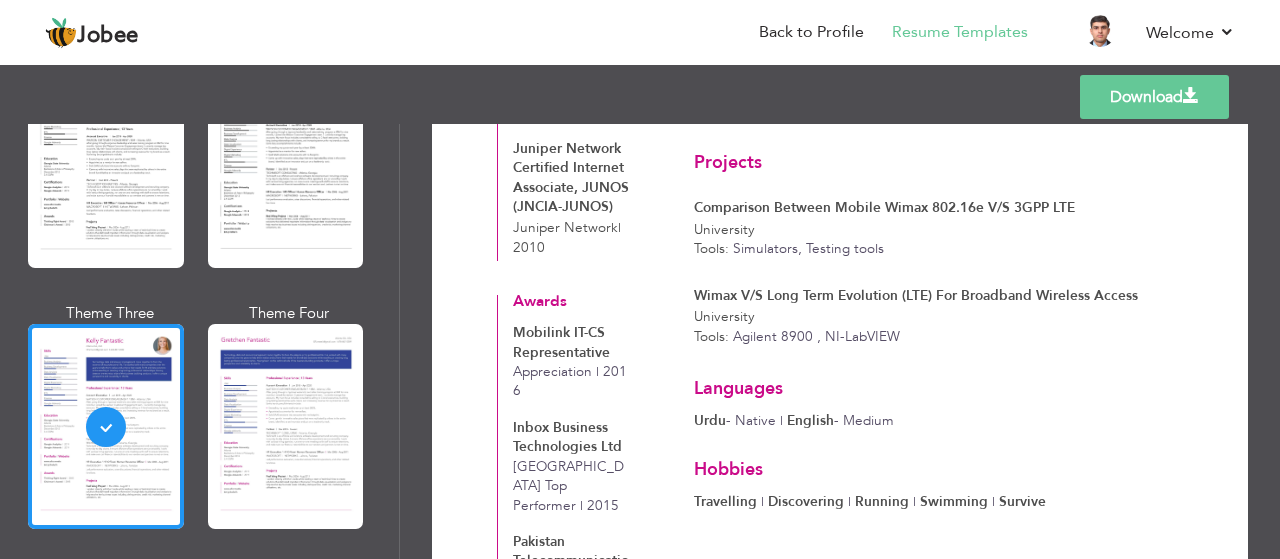 click on "Download" at bounding box center [1154, 97] 